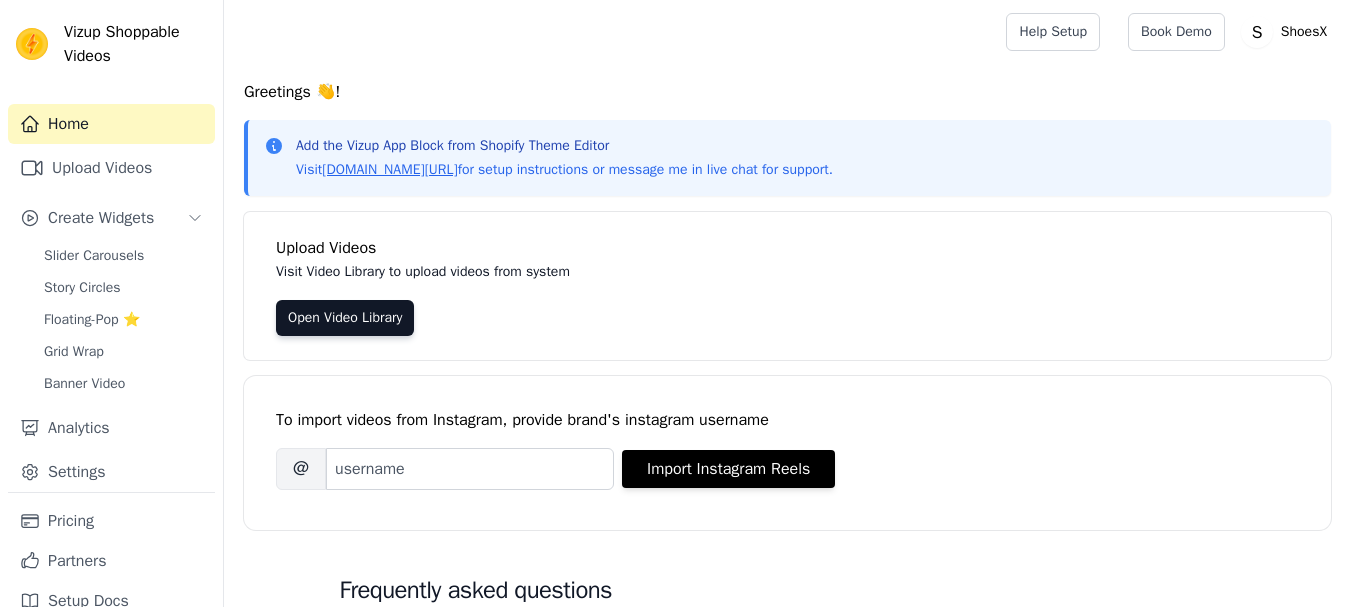 scroll, scrollTop: 0, scrollLeft: 0, axis: both 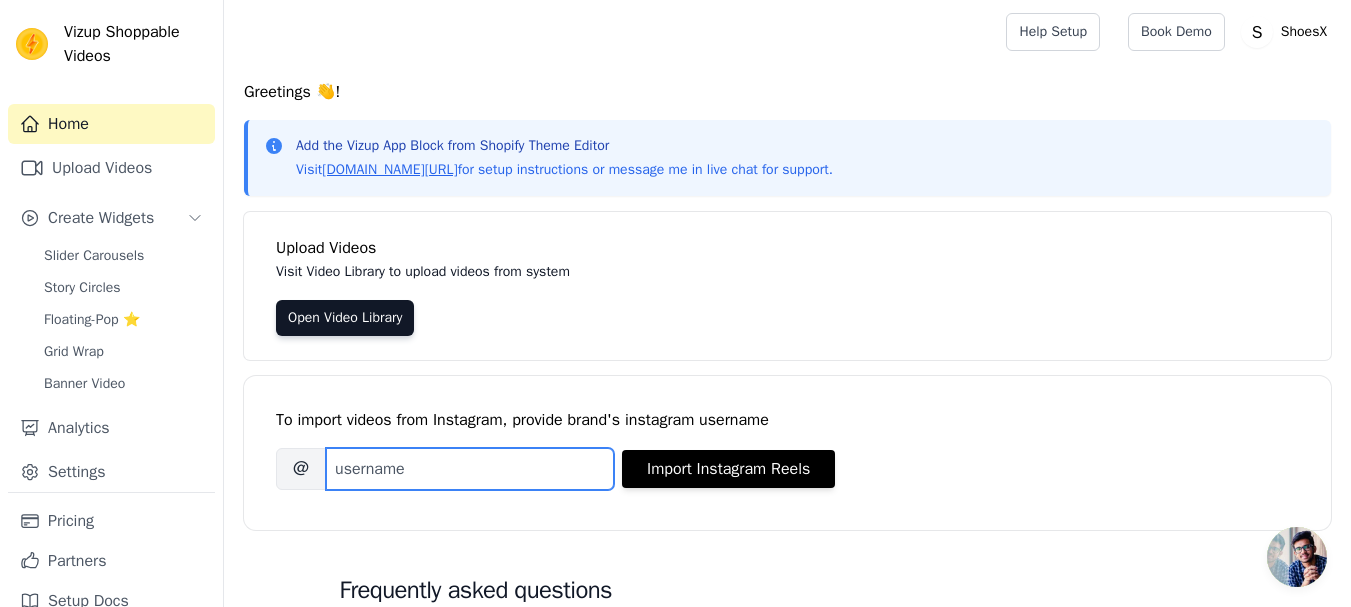 click on "Brand's Instagram Username" at bounding box center [470, 469] 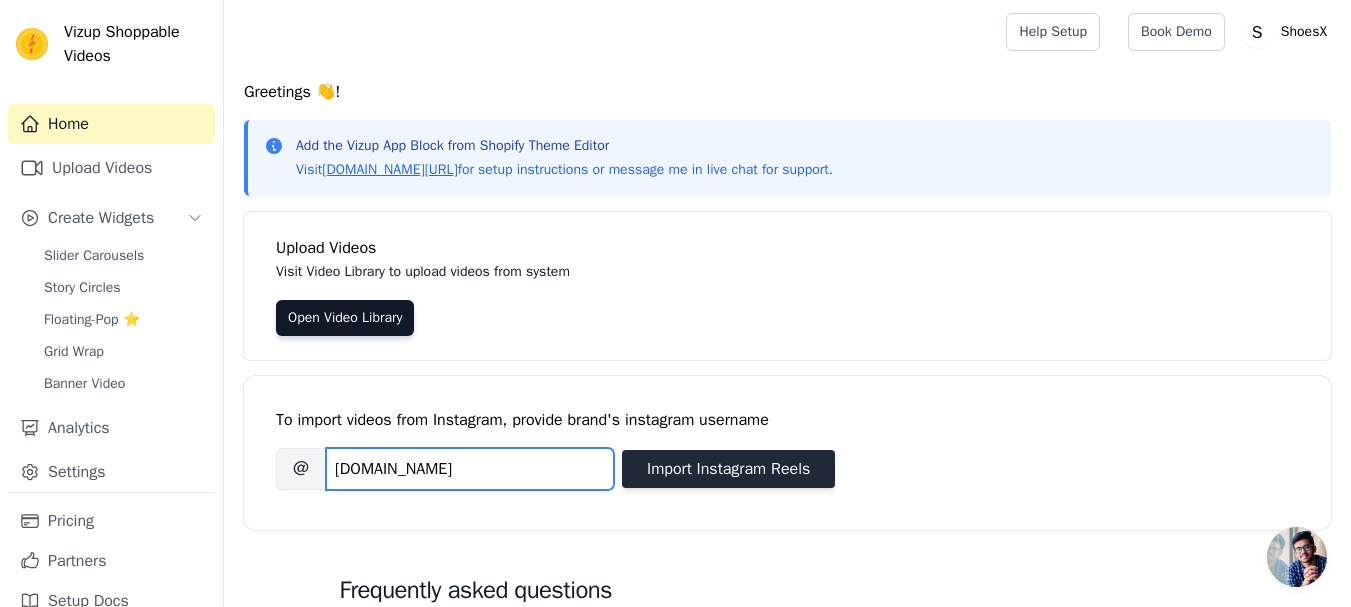 type on "shoesx.pk" 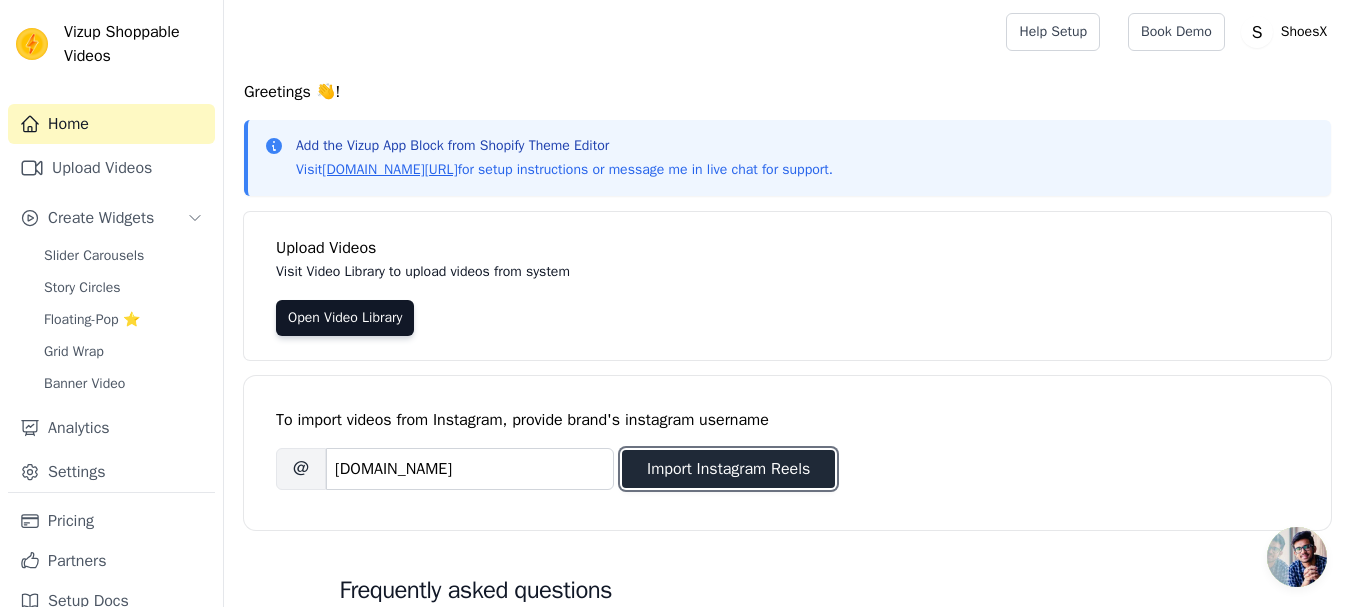 click on "Import Instagram Reels" at bounding box center (728, 469) 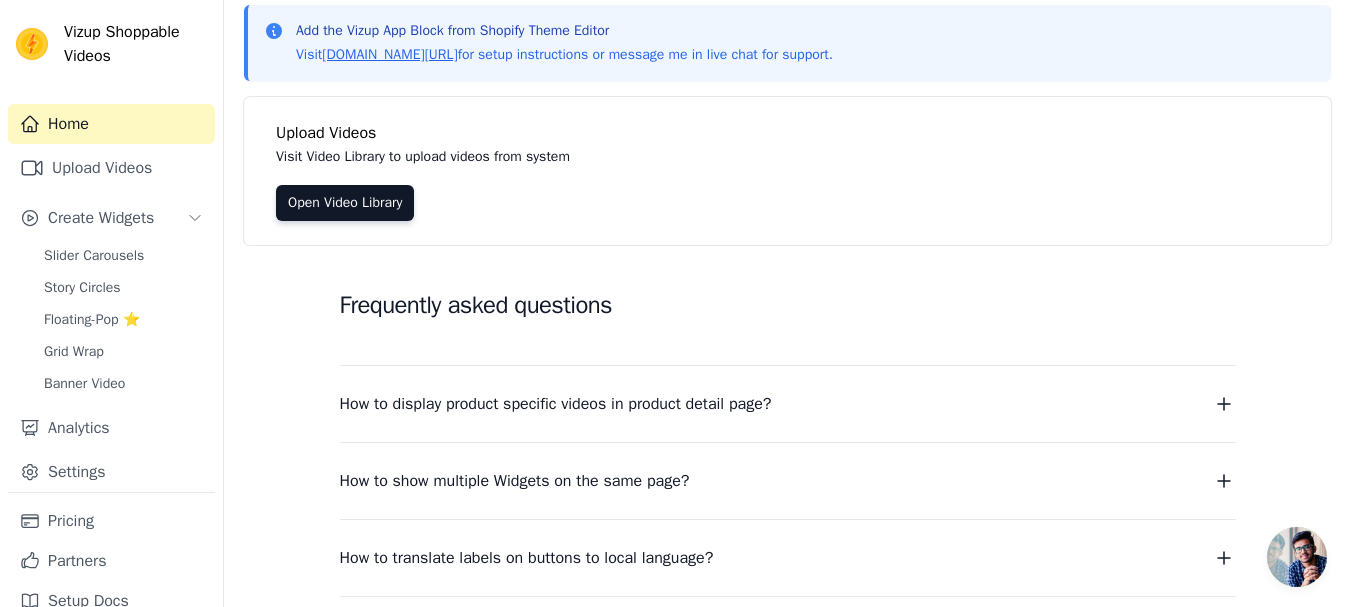 scroll, scrollTop: 0, scrollLeft: 0, axis: both 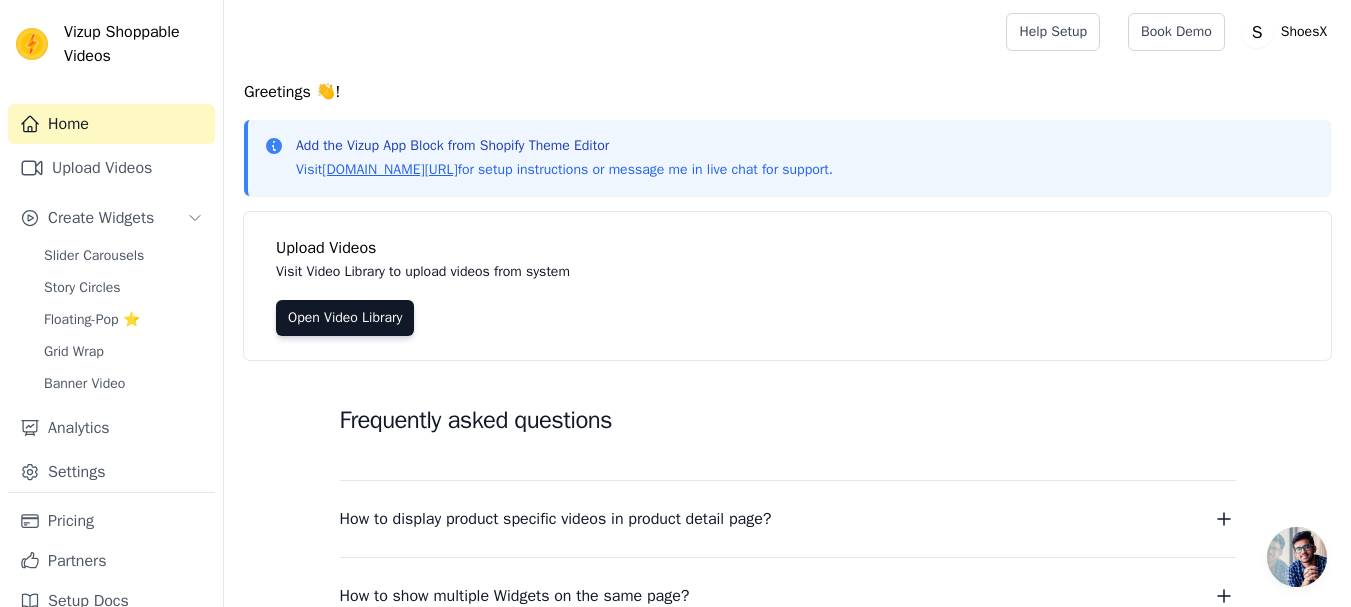 click on "Greetings 👋!     Add the Vizup App Block from Shopify Theme Editor   Visit  vizupcommerce.com/docs  for setup instructions or message me in live chat for support.   Upload Videos   Visit Video Library to upload videos from system   Open Video Library       Frequently asked questions   How to display product specific videos in product detail page?       Create one widget per product. Each widget to contain videos related to one product. From widget detail page, select which product pages should the widget be displayed.
Read More   How to show multiple Widgets on the same page?       In the input text box,  Widget Name (optional)  enter the name of the widget you want to show.   Read More   How to translate labels on buttons to local language?       To translate labels on button, visit Settings page   Read More   How to show Title text below video cards?       To tag your videos with a title and caption, Click on the link provided below.
Read More                 →" at bounding box center [787, 516] 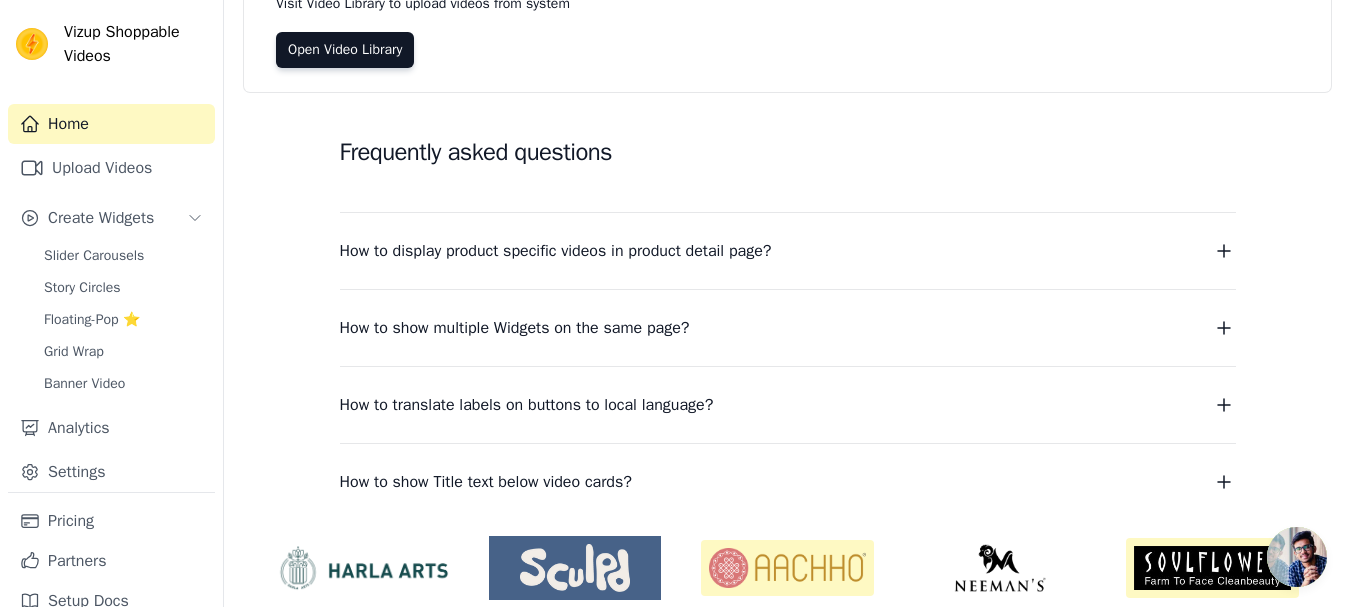 scroll, scrollTop: 278, scrollLeft: 0, axis: vertical 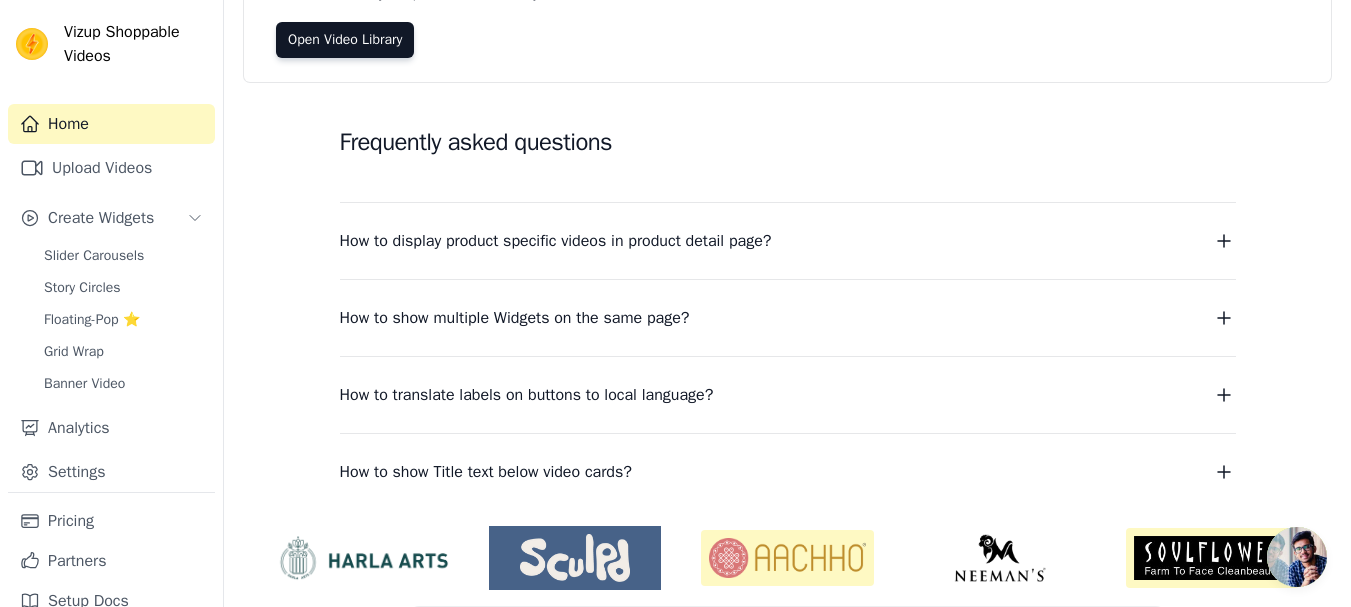 click 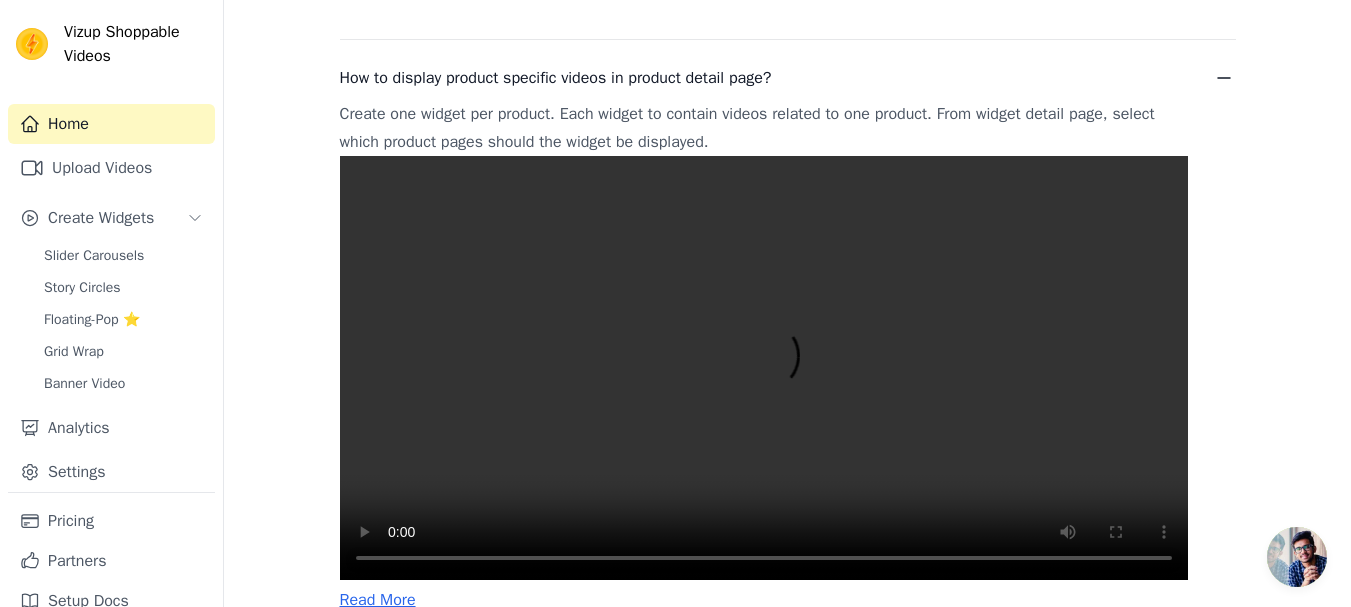 scroll, scrollTop: 446, scrollLeft: 0, axis: vertical 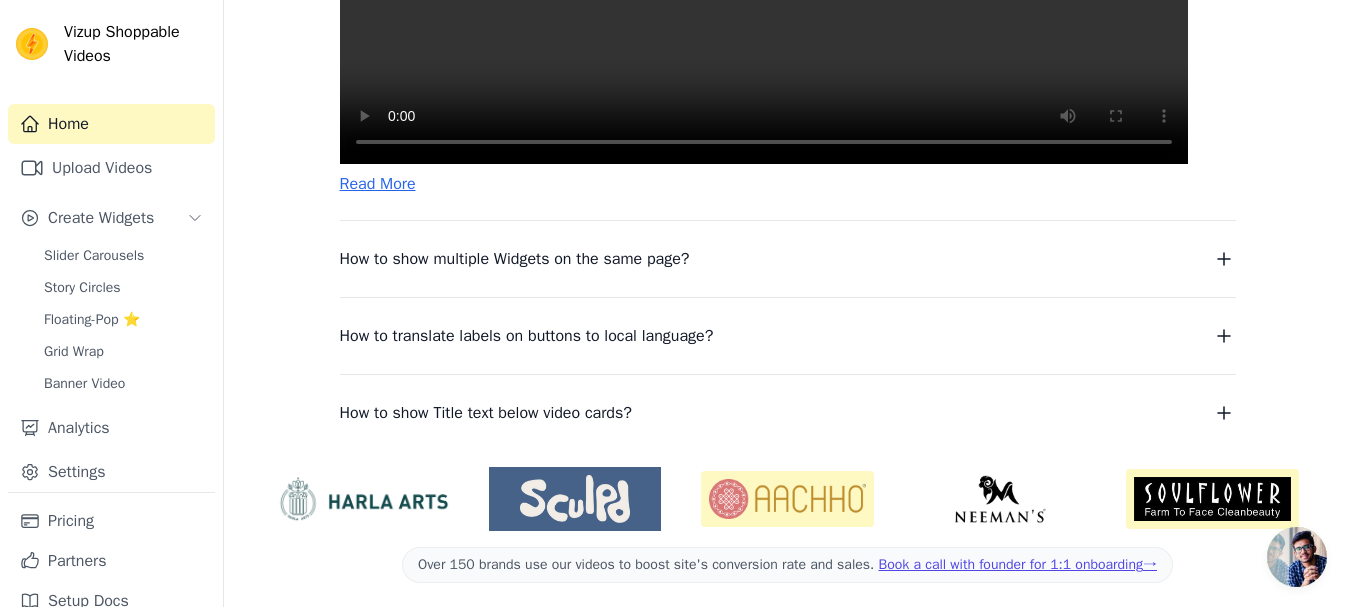 click 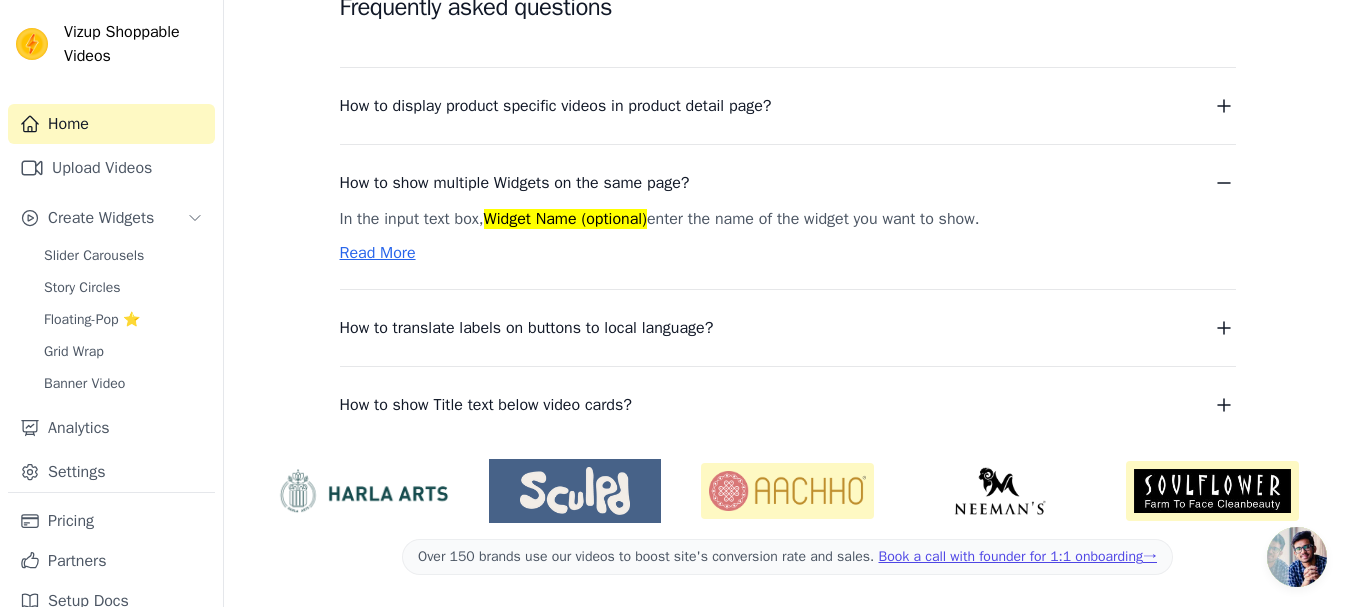 scroll, scrollTop: 413, scrollLeft: 0, axis: vertical 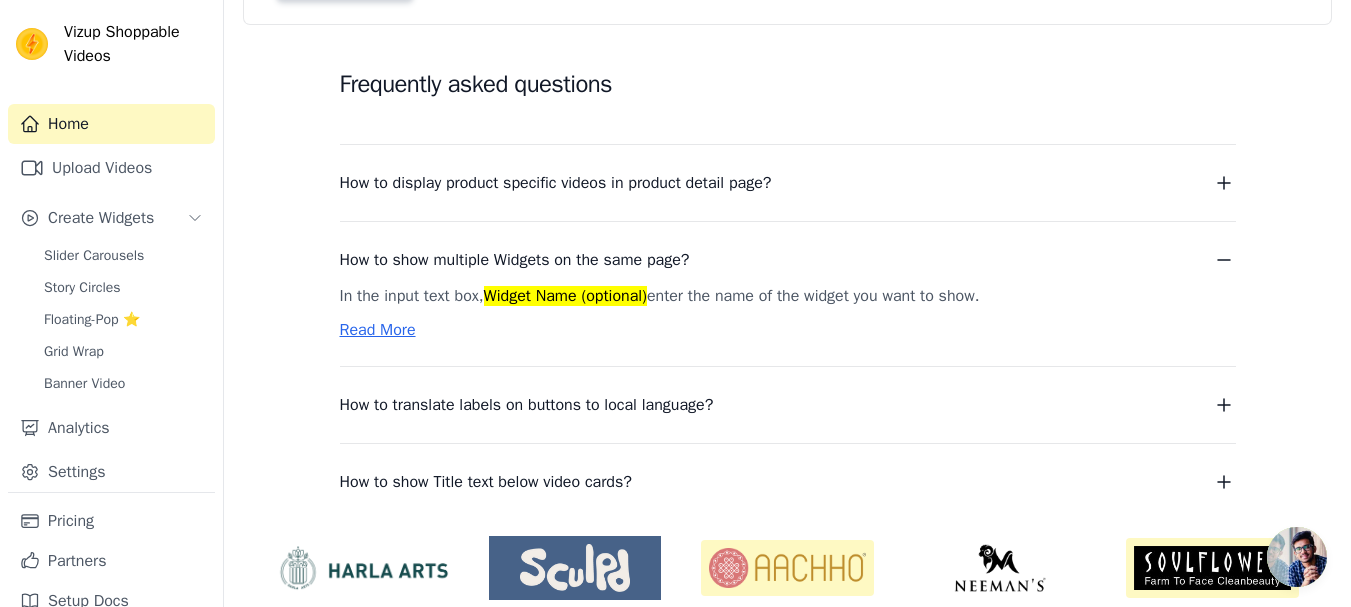click 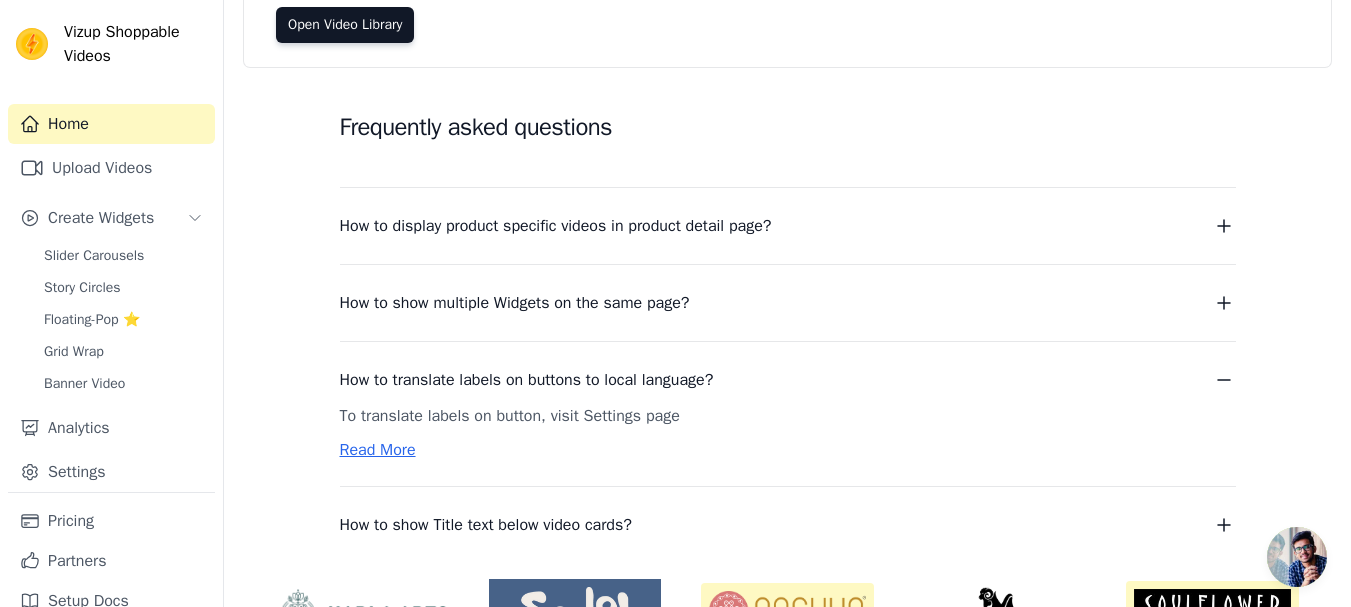 scroll, scrollTop: 300, scrollLeft: 0, axis: vertical 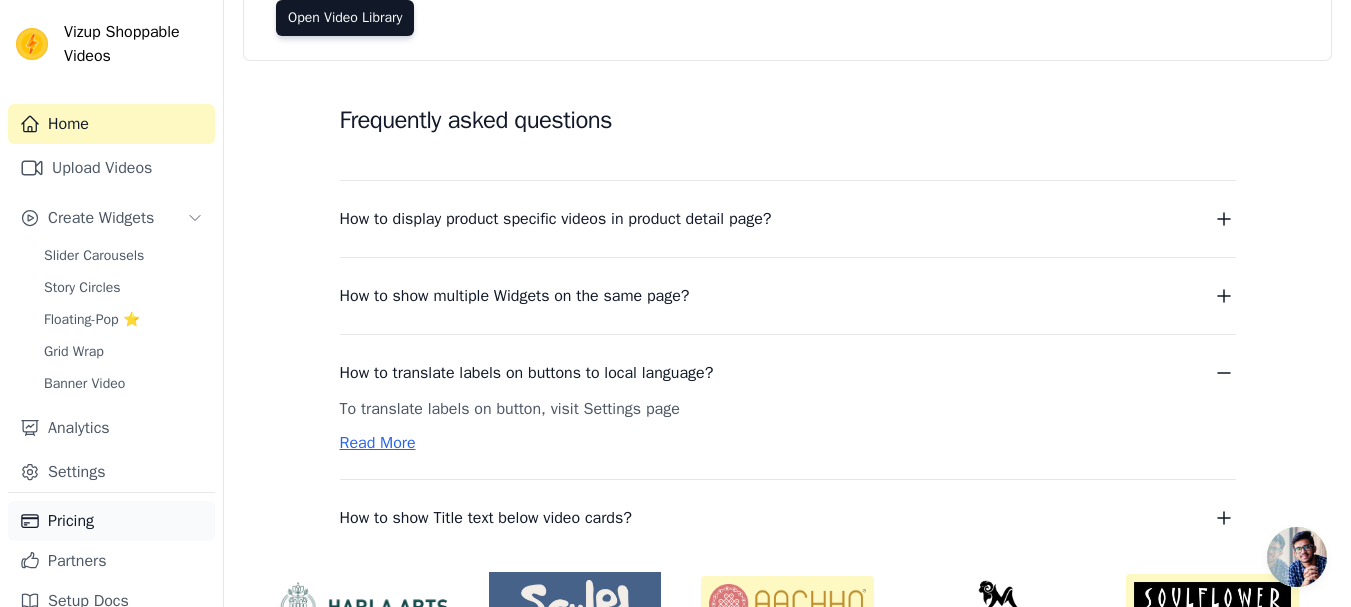 click on "Pricing" at bounding box center (111, 521) 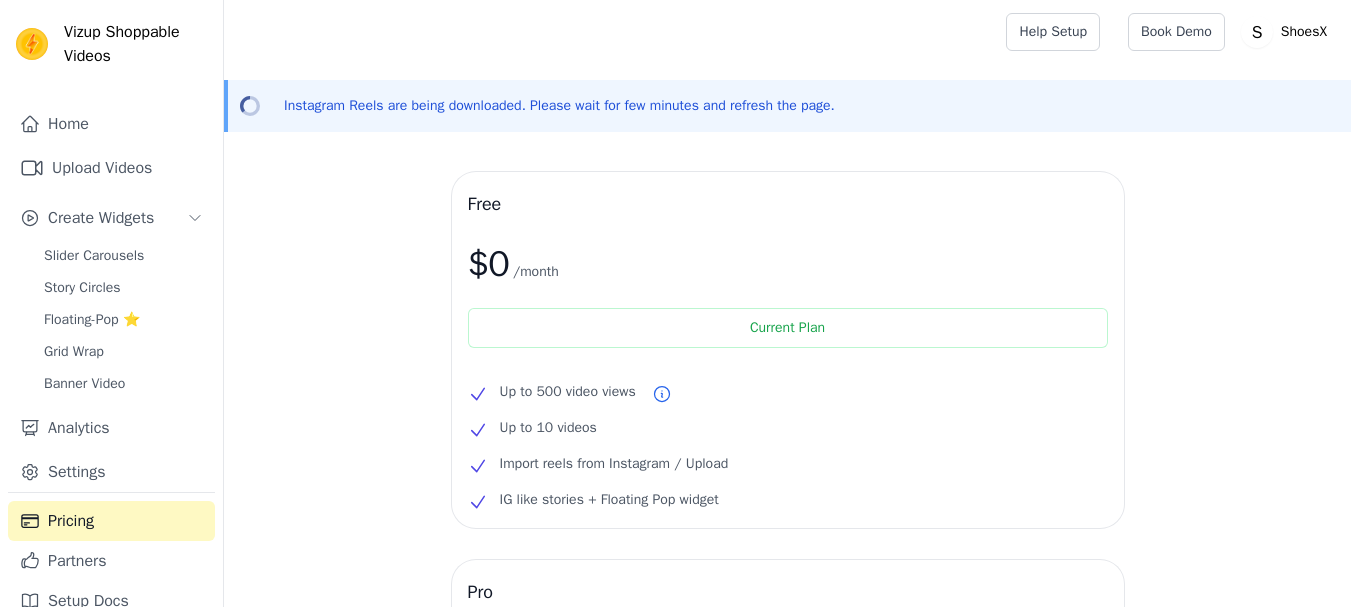 scroll, scrollTop: 0, scrollLeft: 0, axis: both 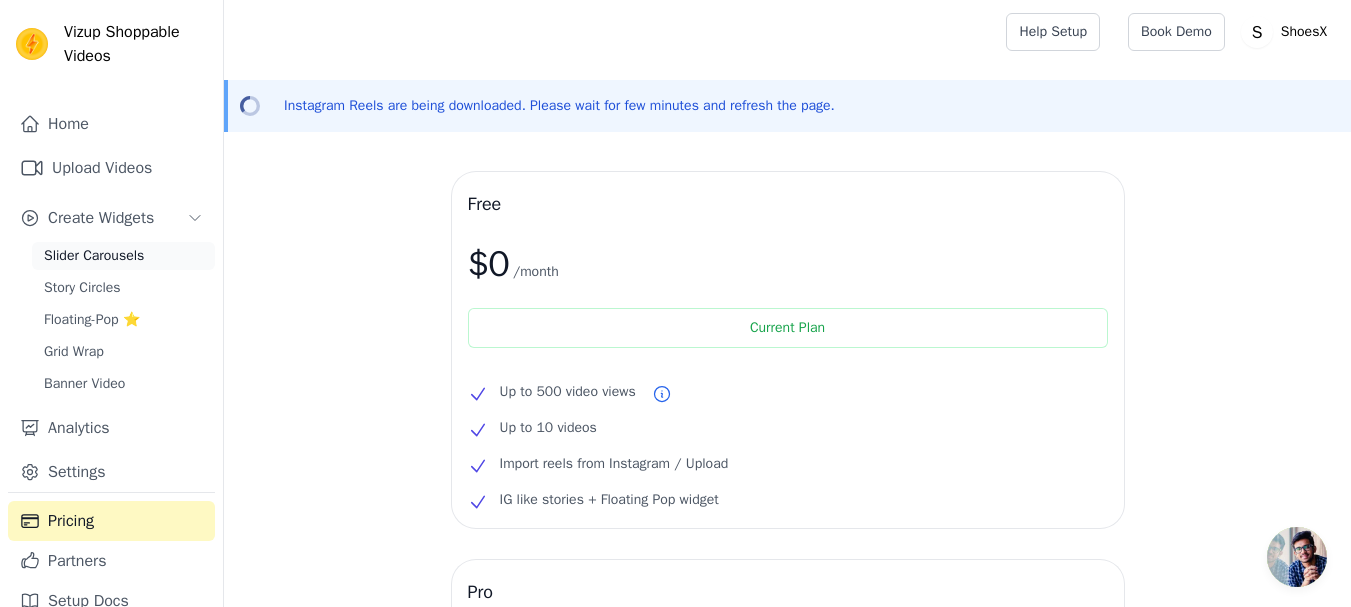 click on "Slider Carousels" at bounding box center [94, 256] 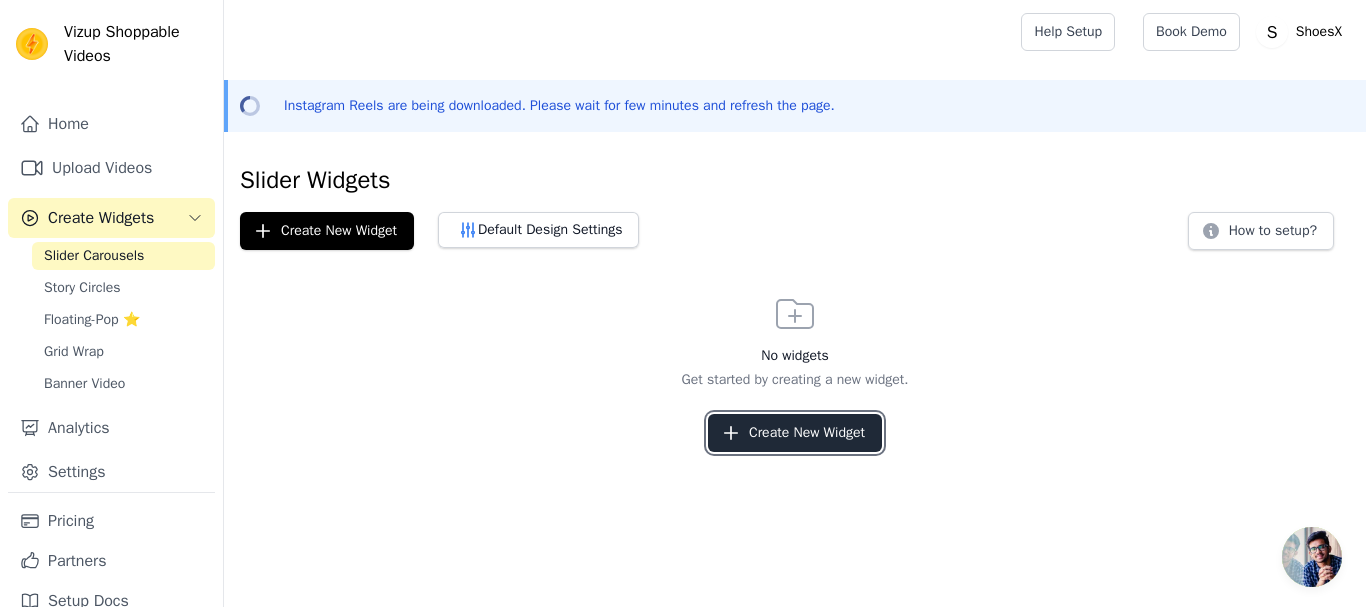 click 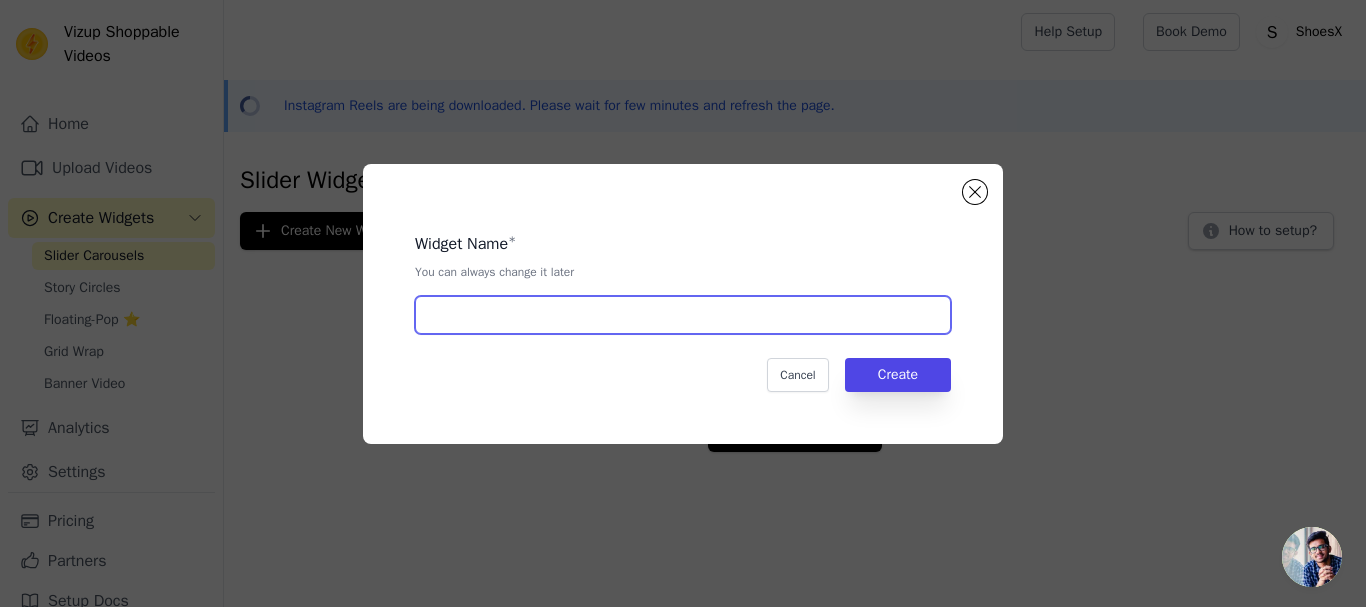 click at bounding box center (683, 315) 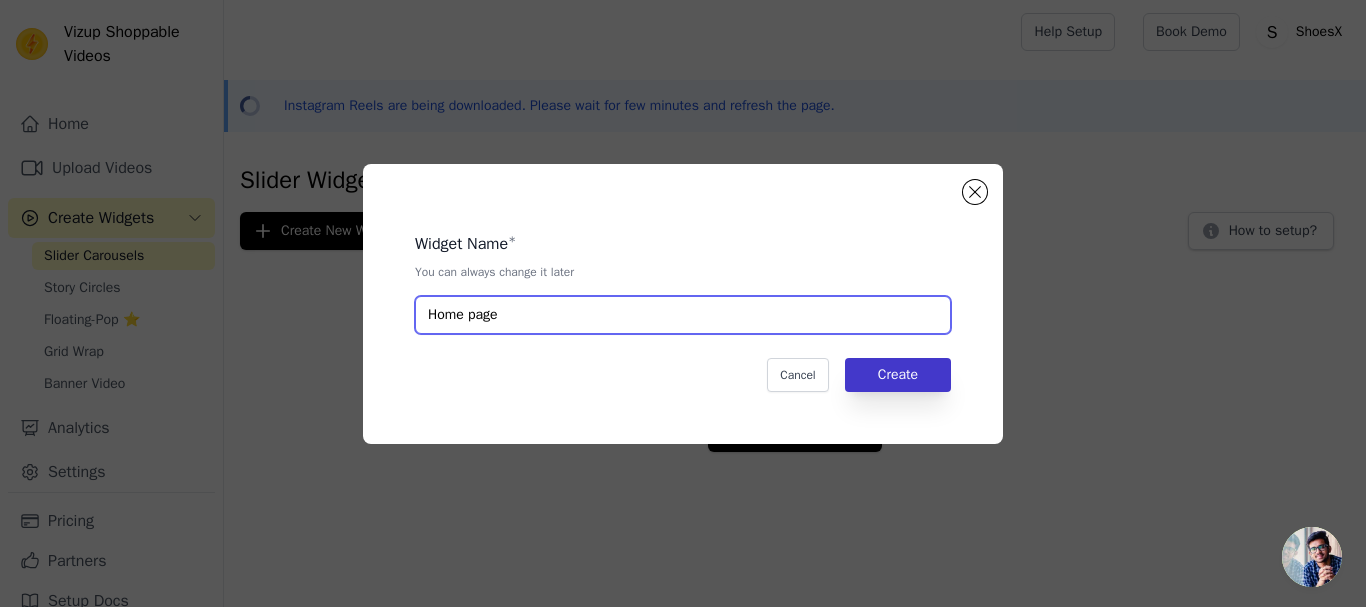 type on "Home page" 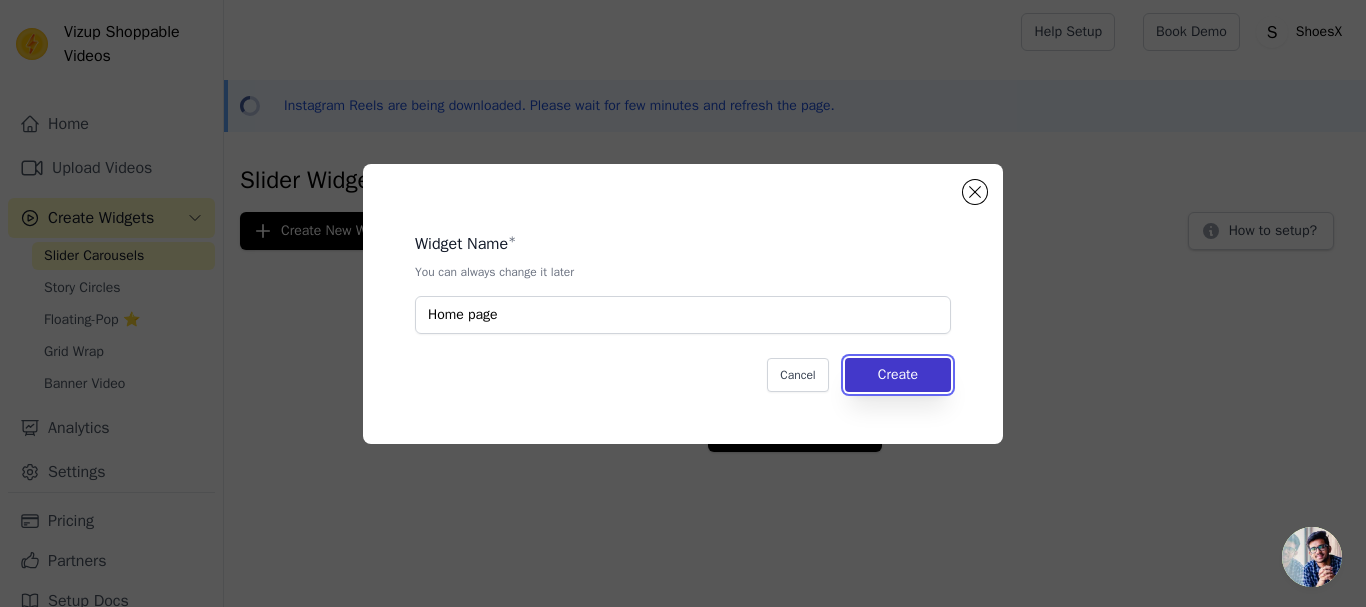 click on "Create" at bounding box center (898, 375) 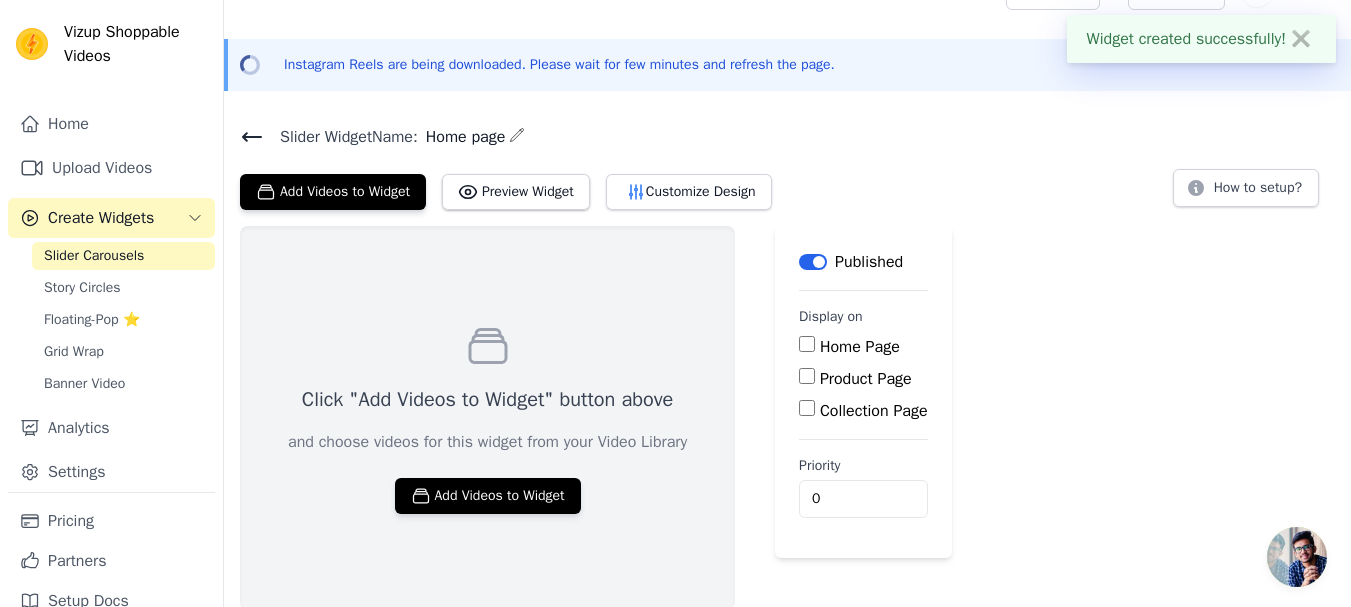 scroll, scrollTop: 43, scrollLeft: 0, axis: vertical 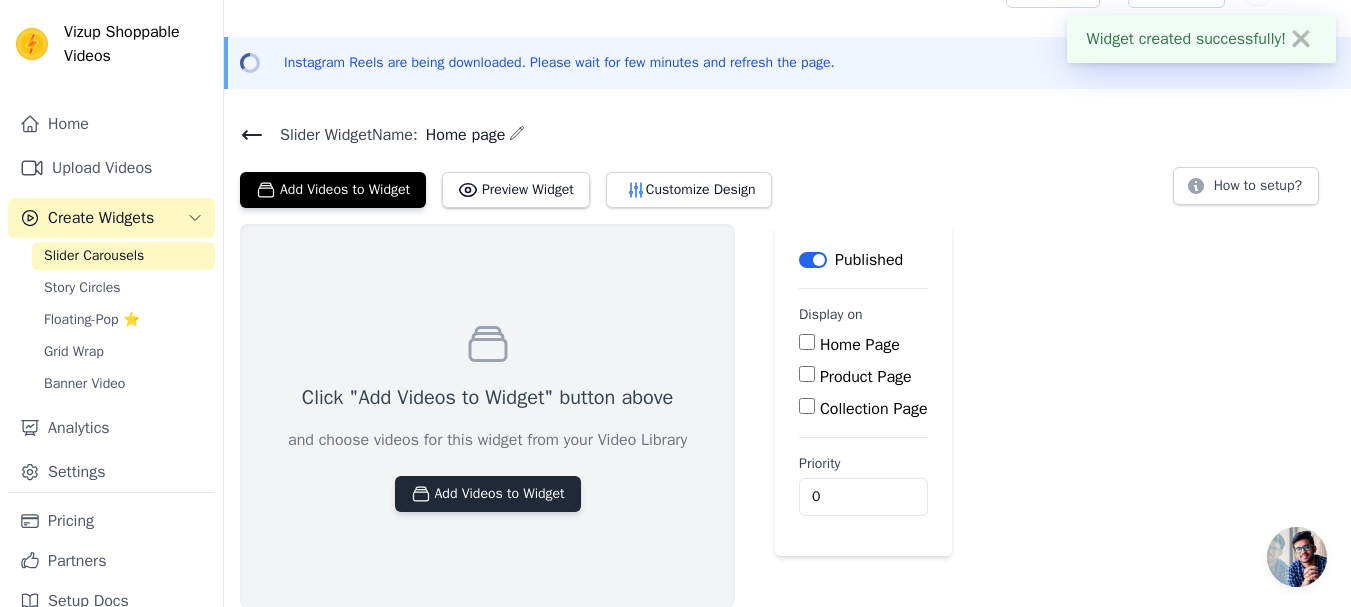 click on "Add Videos to Widget" at bounding box center [488, 494] 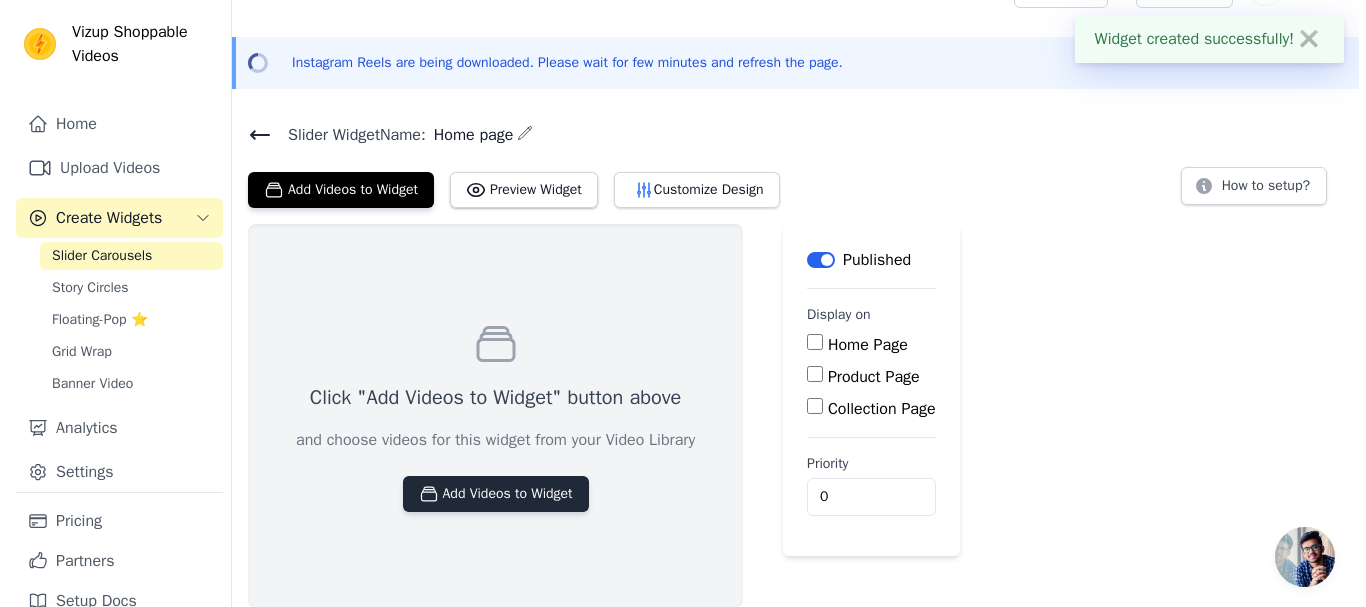 scroll, scrollTop: 0, scrollLeft: 0, axis: both 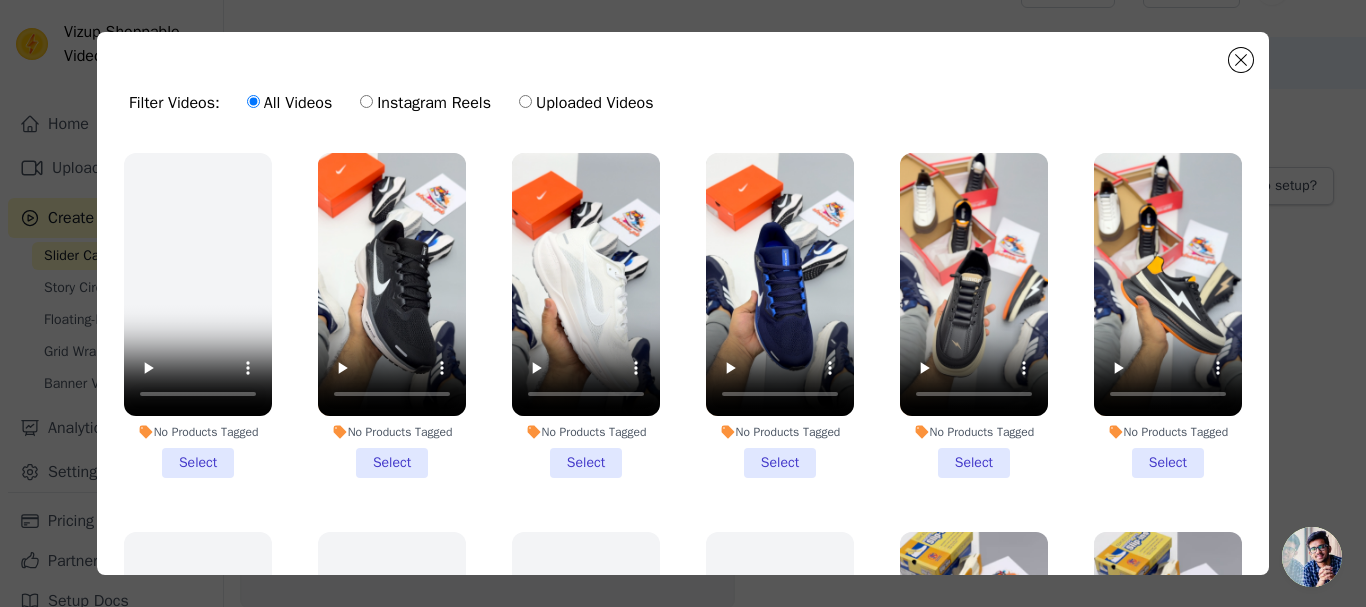 click on "Instagram Reels" at bounding box center [425, 103] 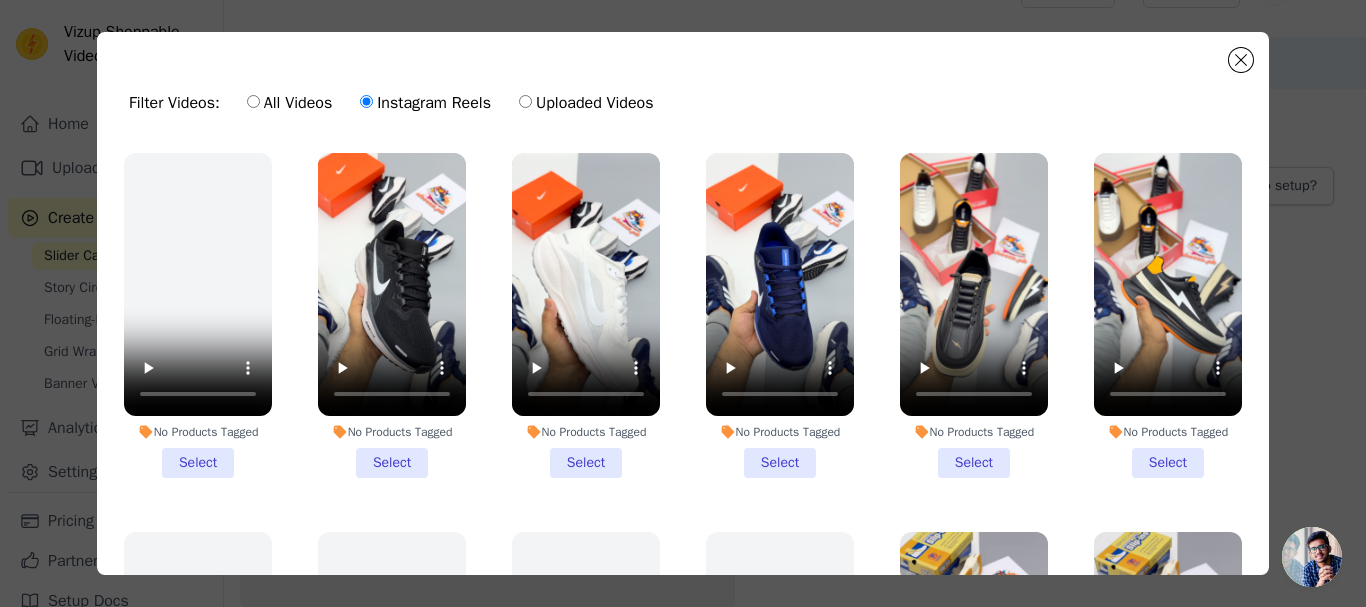 click on "All Videos" at bounding box center [289, 103] 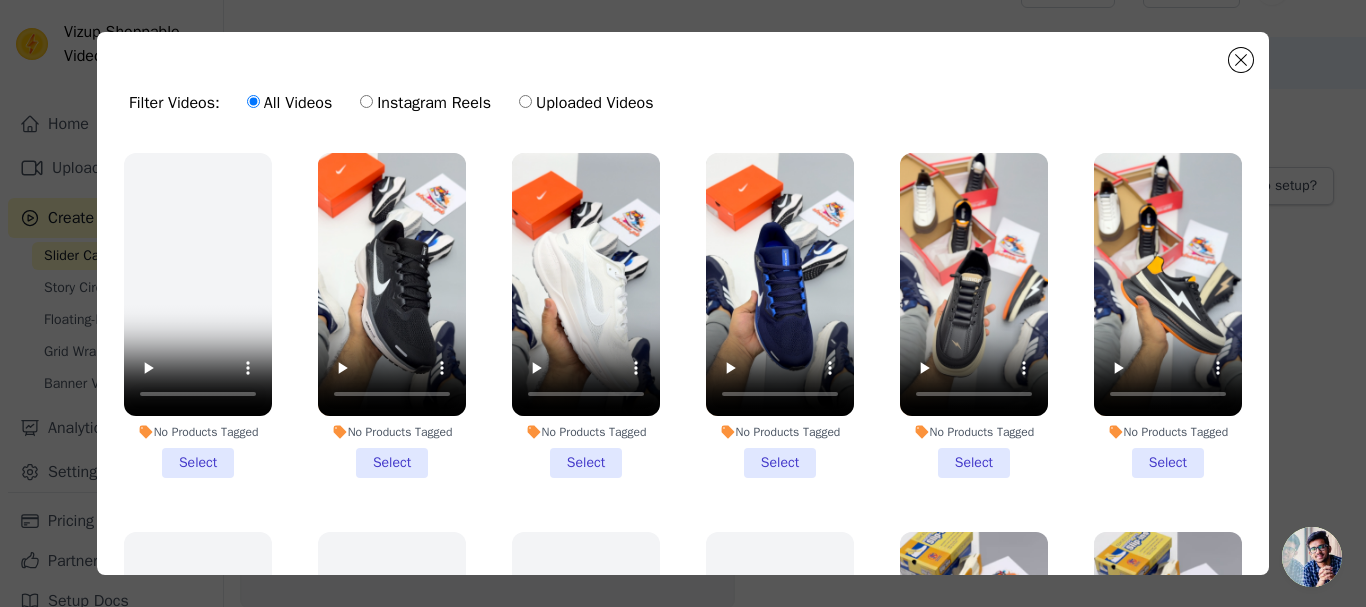 click on "No Products Tagged     Select" at bounding box center (392, 315) 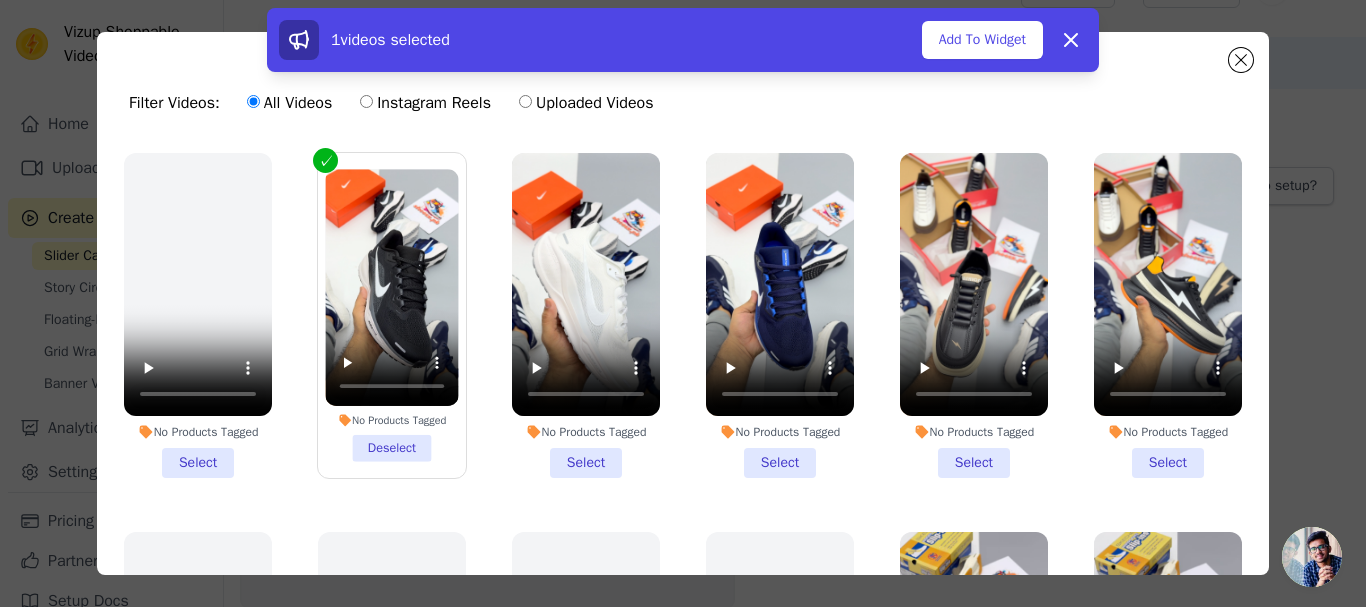click on "No Products Tagged     Select" at bounding box center [586, 315] 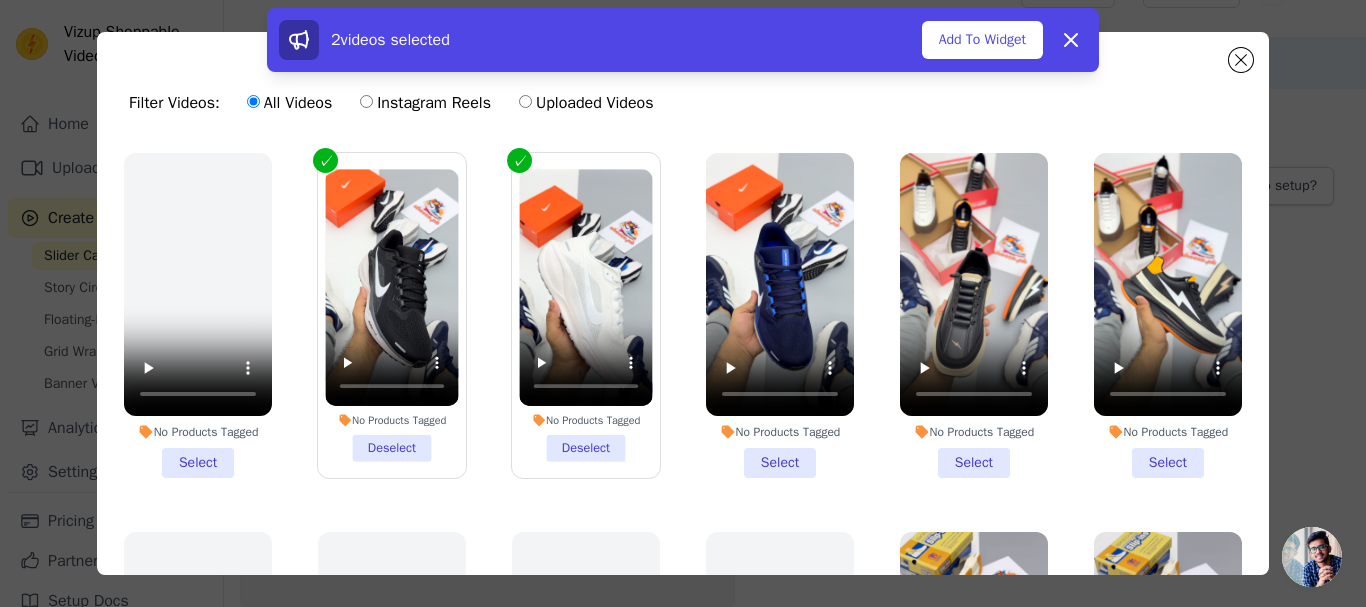 click on "No Products Tagged     Select" at bounding box center (780, 315) 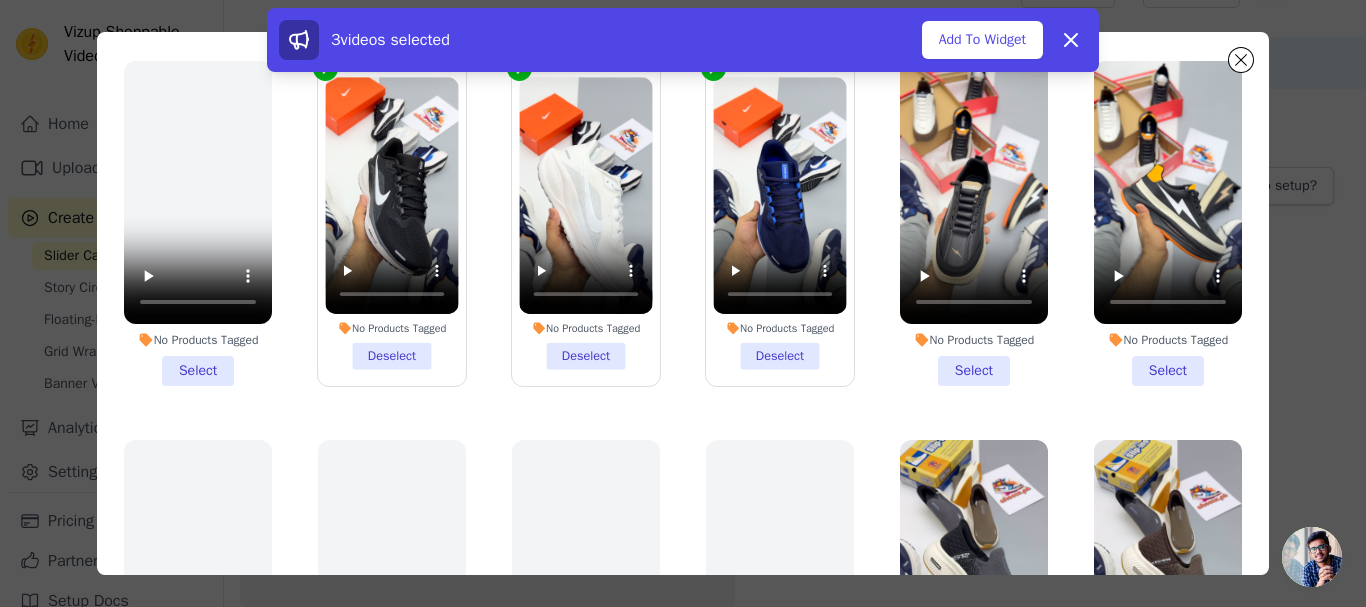 scroll, scrollTop: 174, scrollLeft: 0, axis: vertical 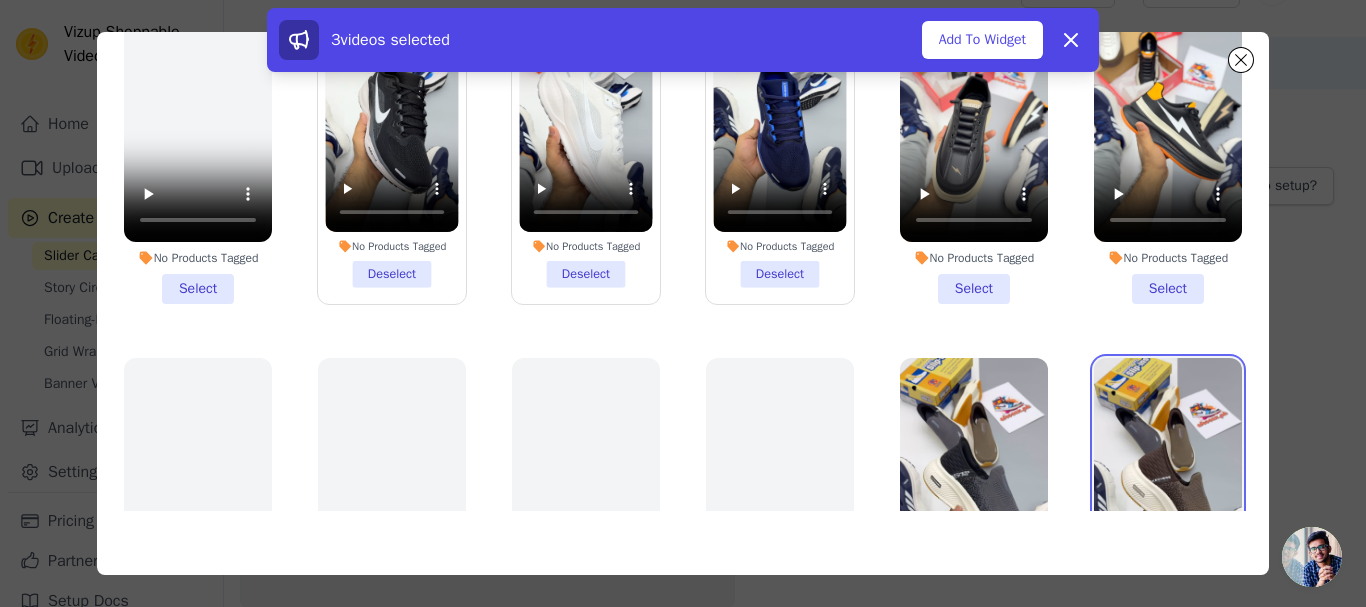 click at bounding box center [1168, 489] 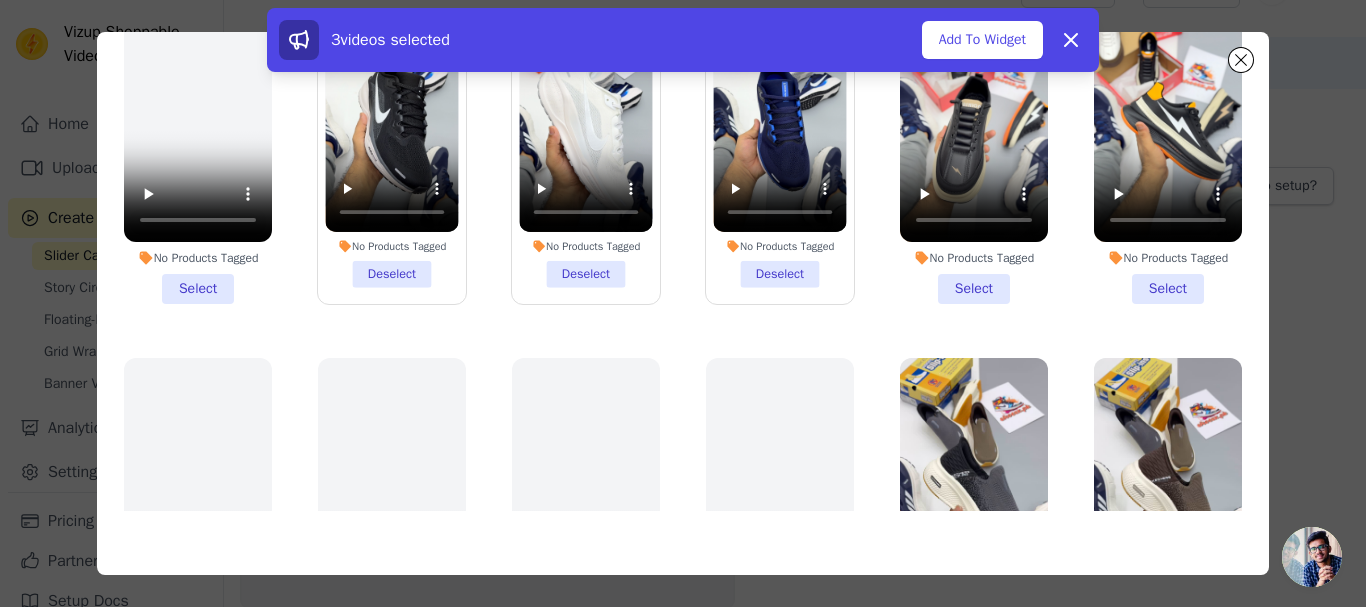 click on "No Products Tagged     Select" at bounding box center [974, 520] 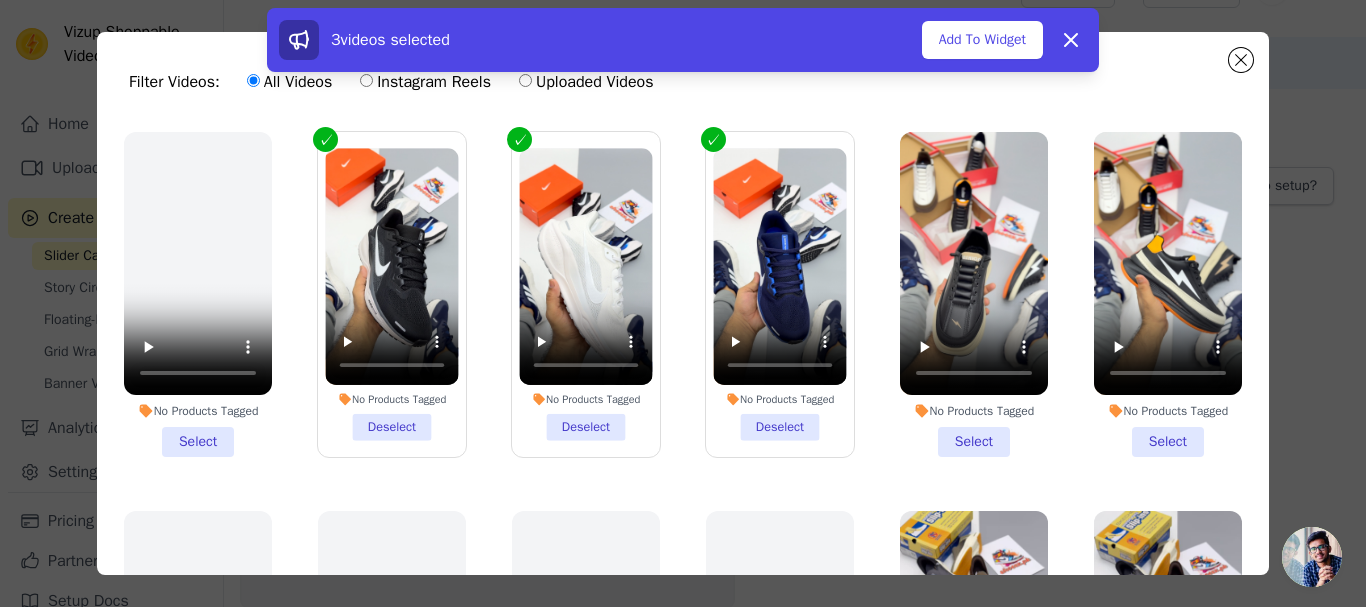 scroll, scrollTop: 13, scrollLeft: 0, axis: vertical 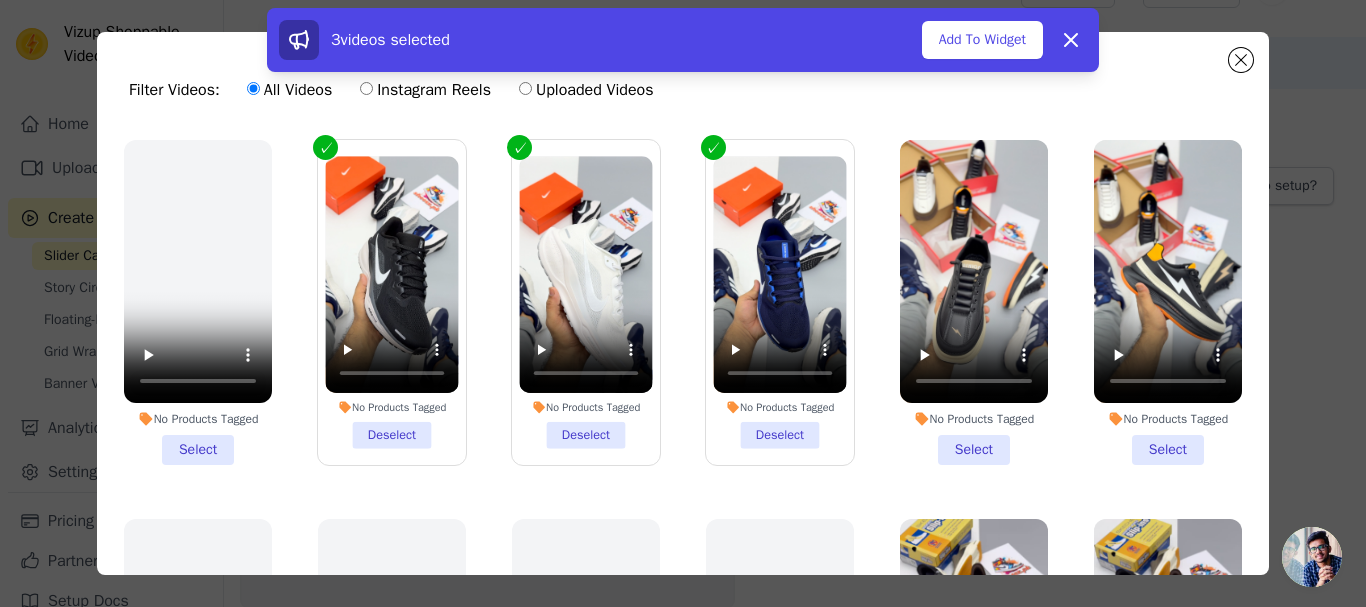 click on "No Products Tagged     Select" at bounding box center (974, 302) 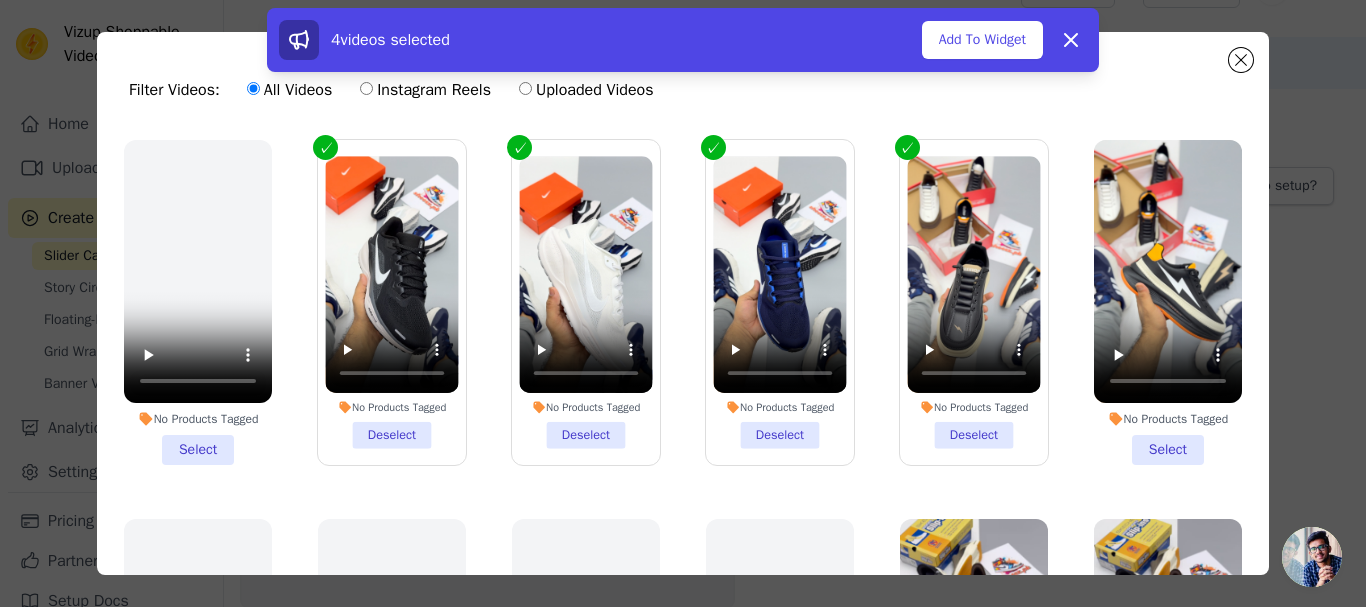 click on "No Products Tagged     Select" at bounding box center (1168, 302) 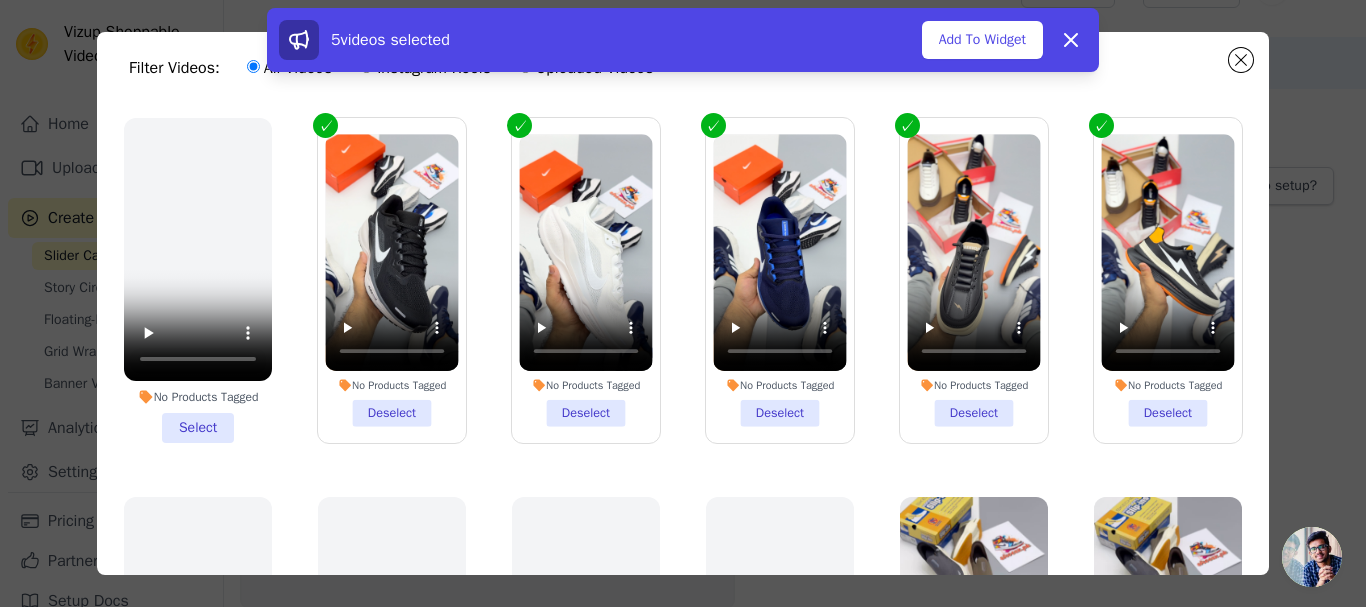 scroll, scrollTop: 34, scrollLeft: 0, axis: vertical 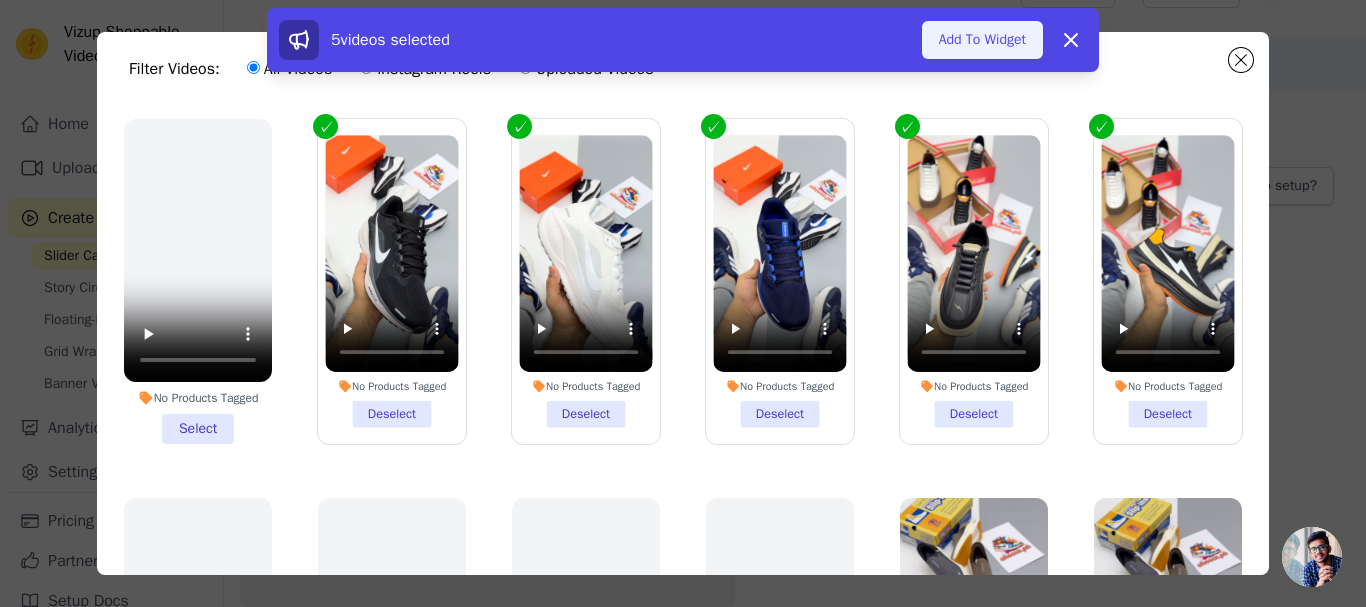 click on "Add To Widget" at bounding box center [982, 40] 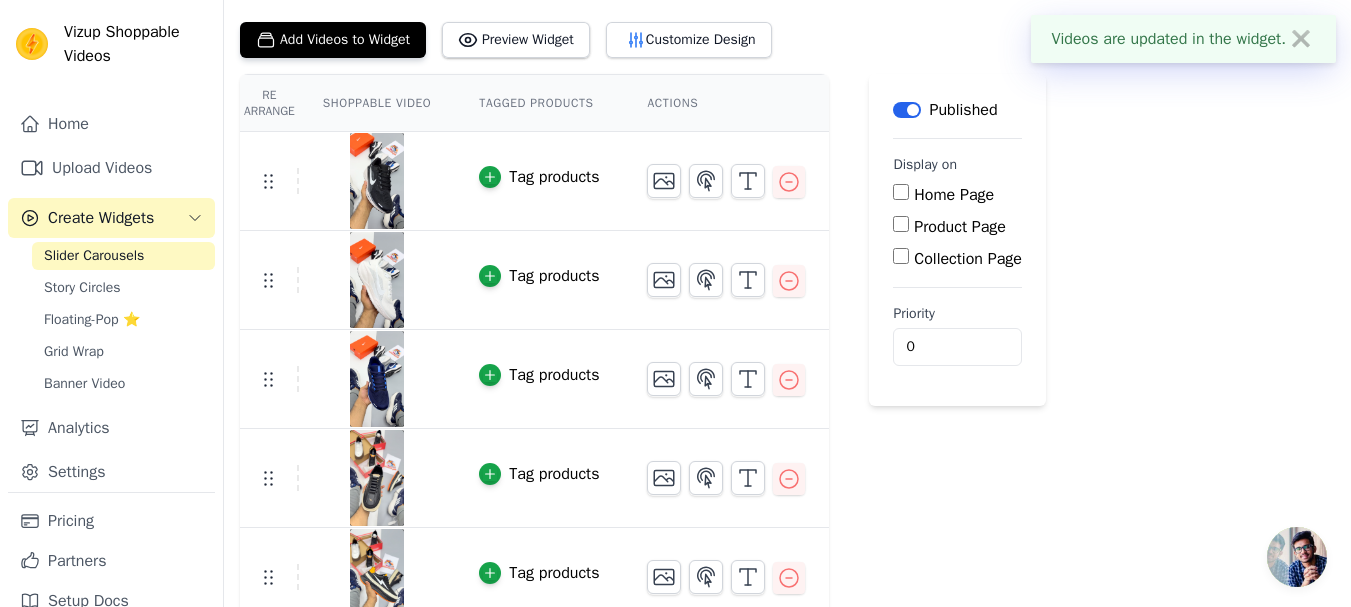 scroll, scrollTop: 212, scrollLeft: 0, axis: vertical 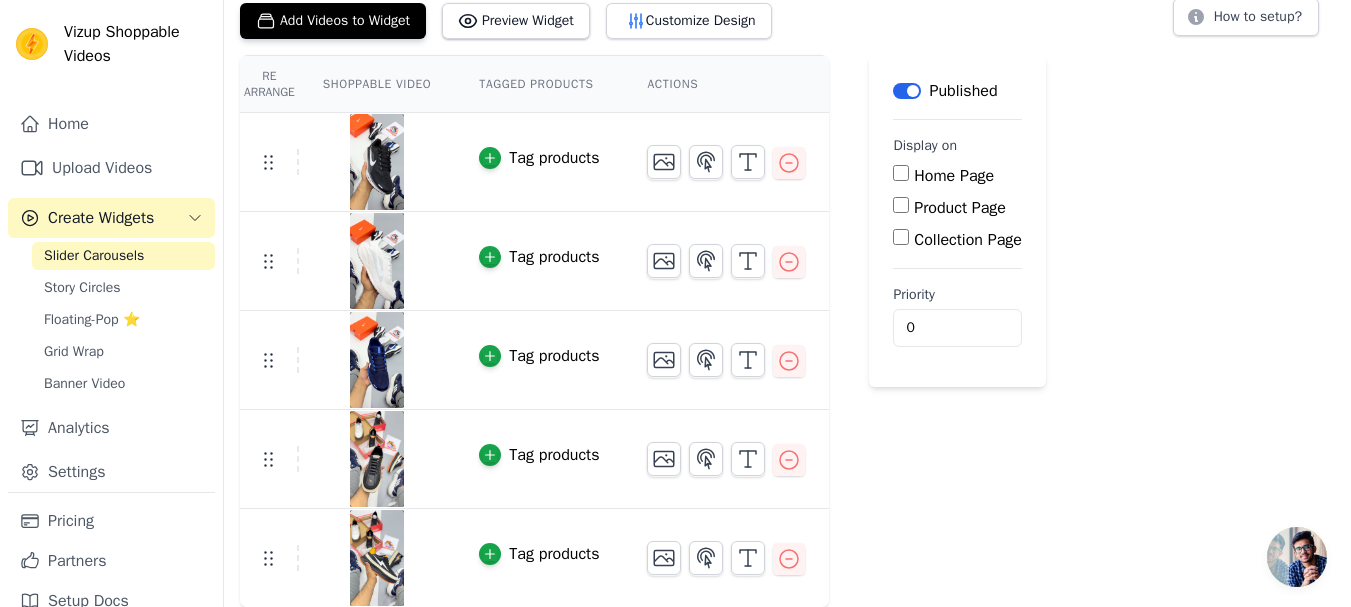 click on "Home Page" at bounding box center (901, 173) 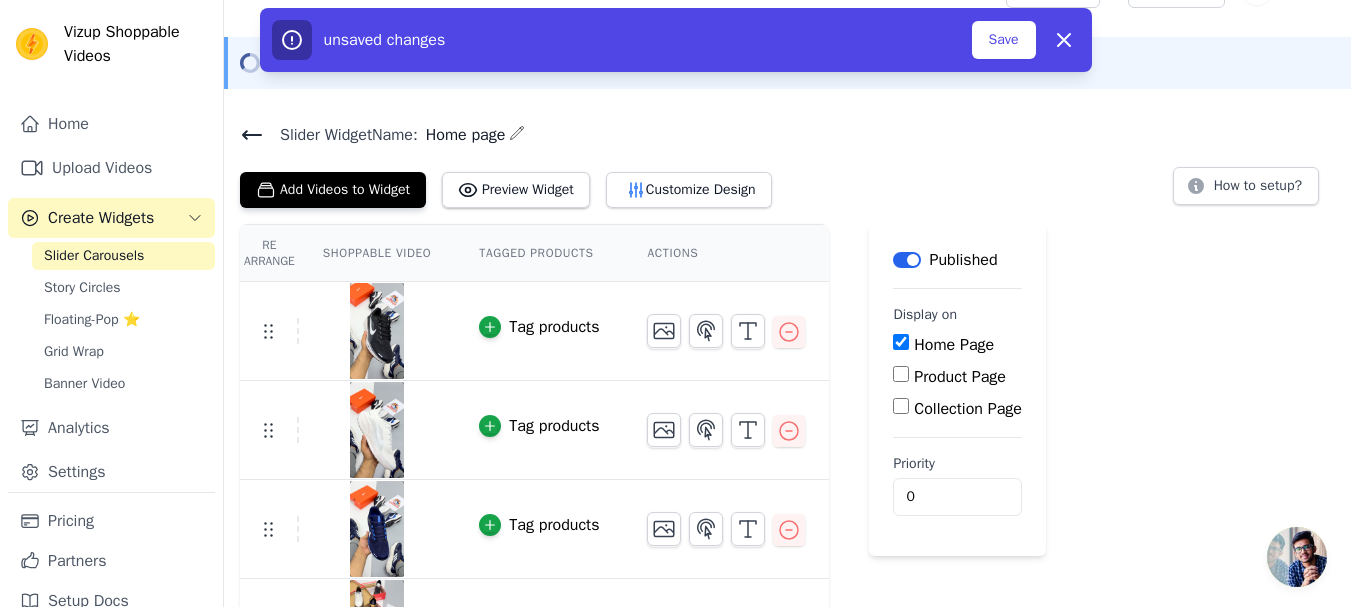 scroll, scrollTop: 44, scrollLeft: 0, axis: vertical 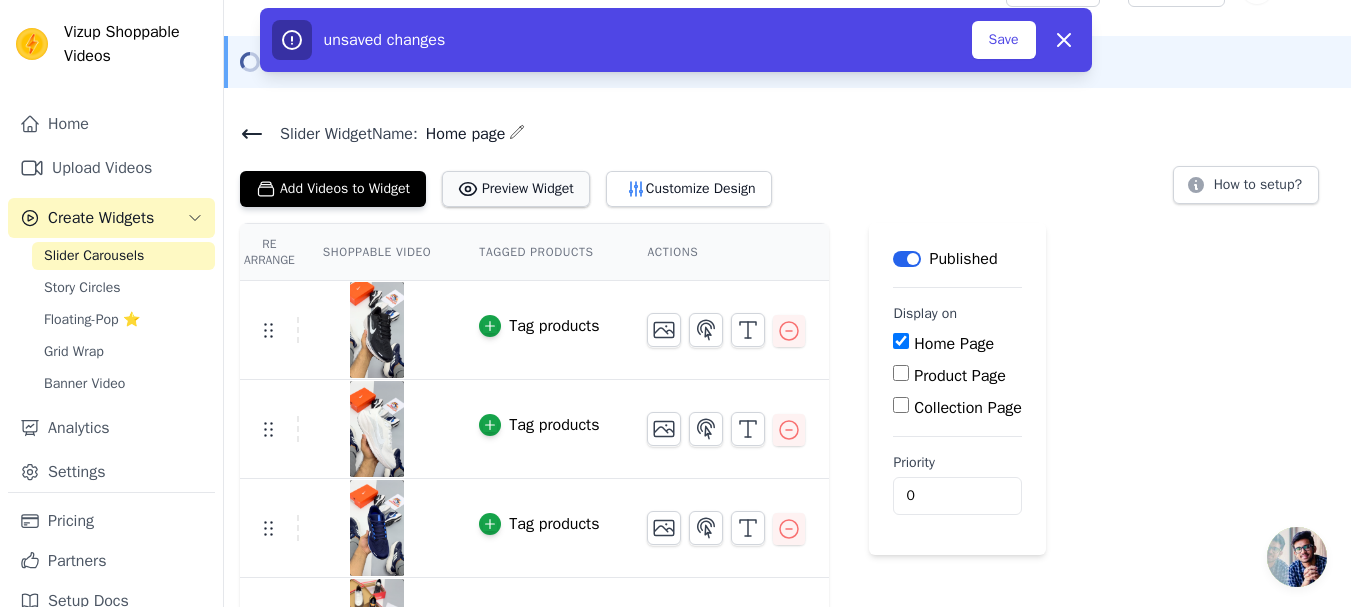 click 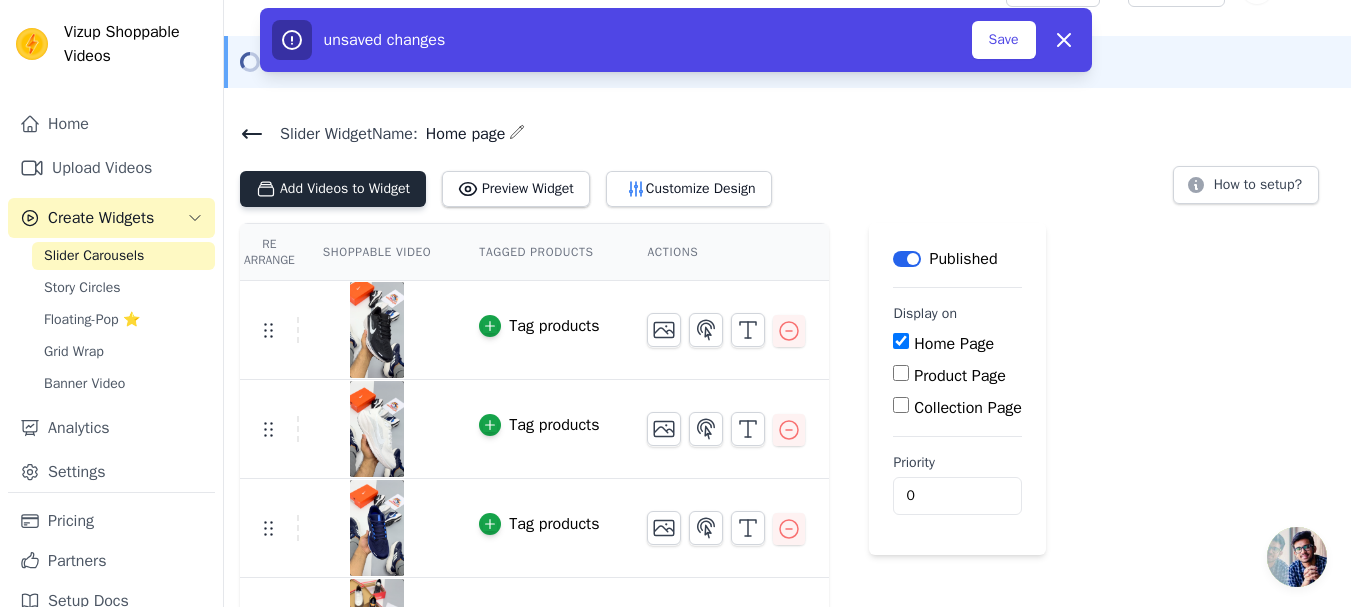 click on "Add Videos to Widget" at bounding box center (333, 189) 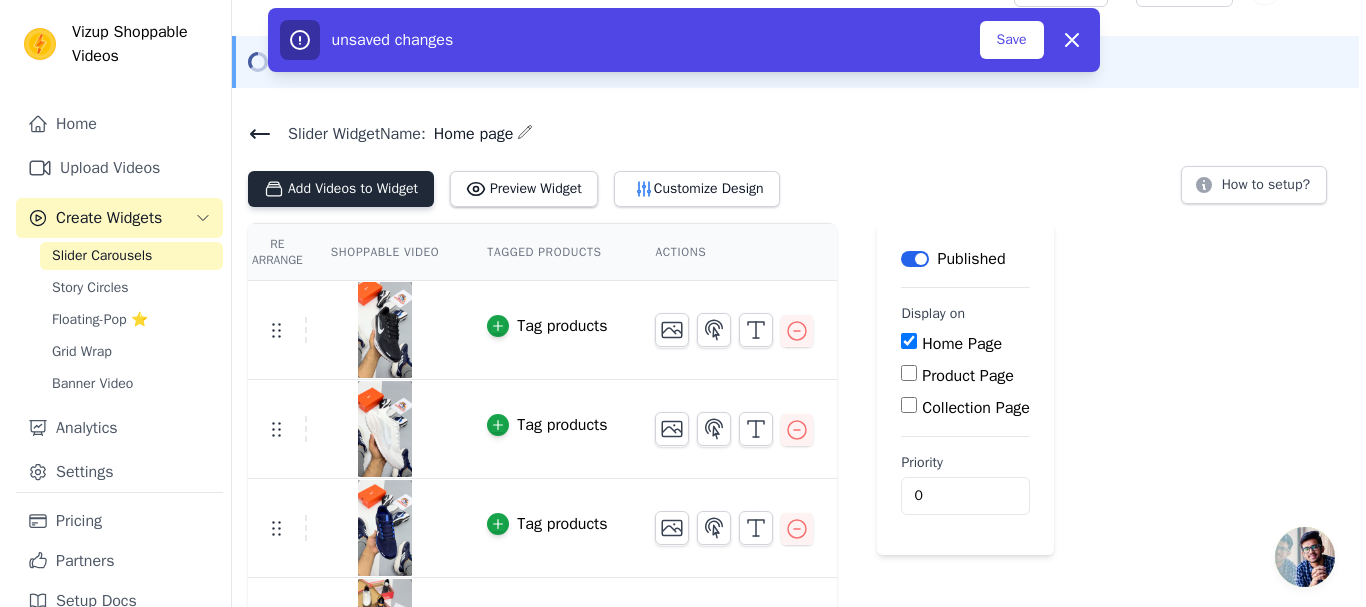 scroll, scrollTop: 0, scrollLeft: 0, axis: both 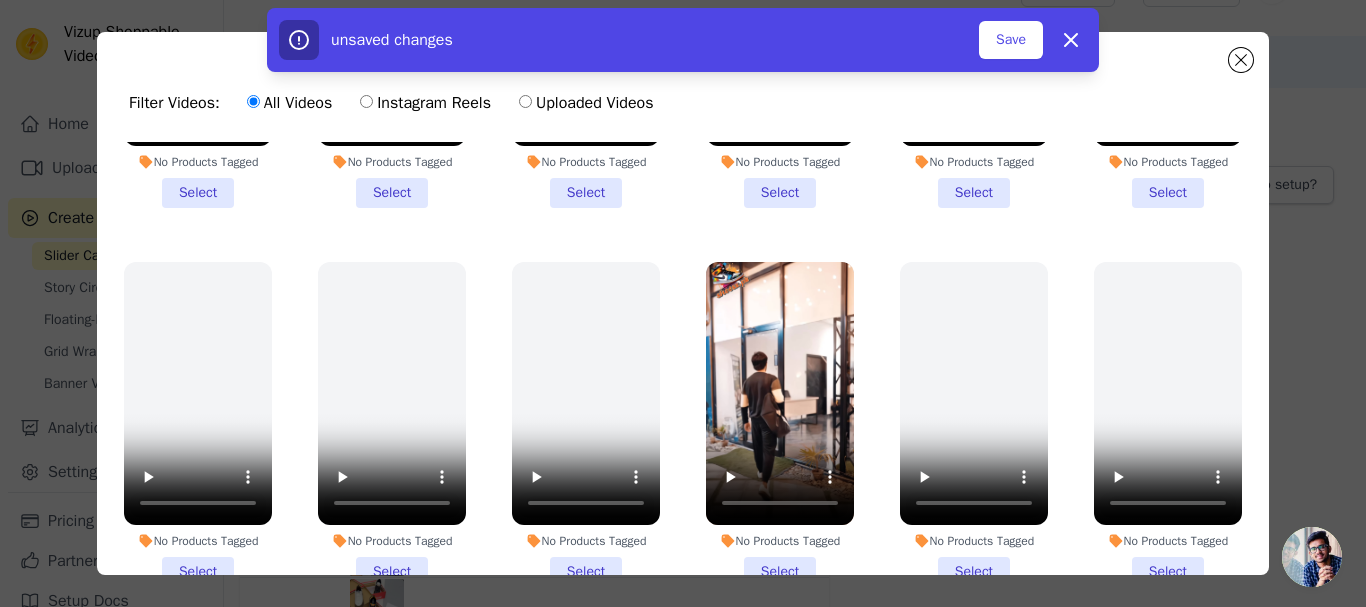 click on "No Products Tagged     Select" at bounding box center (780, 424) 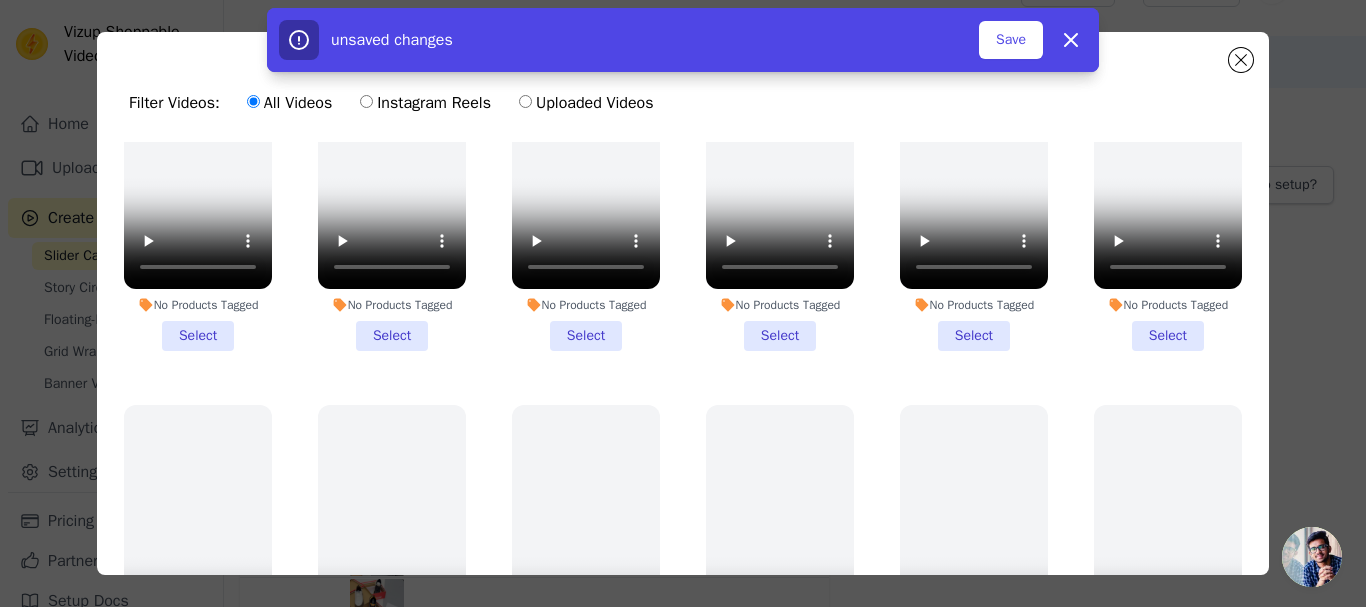 scroll, scrollTop: 2472, scrollLeft: 0, axis: vertical 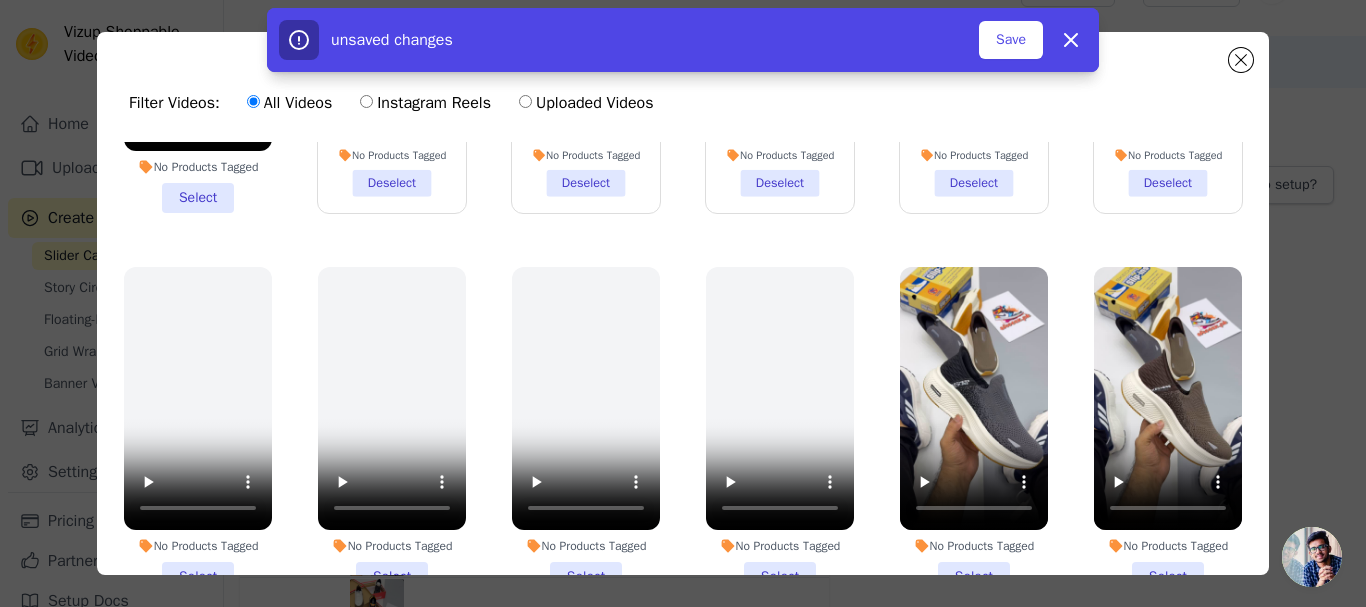 click on "No Products Tagged     Select" at bounding box center (1168, 429) 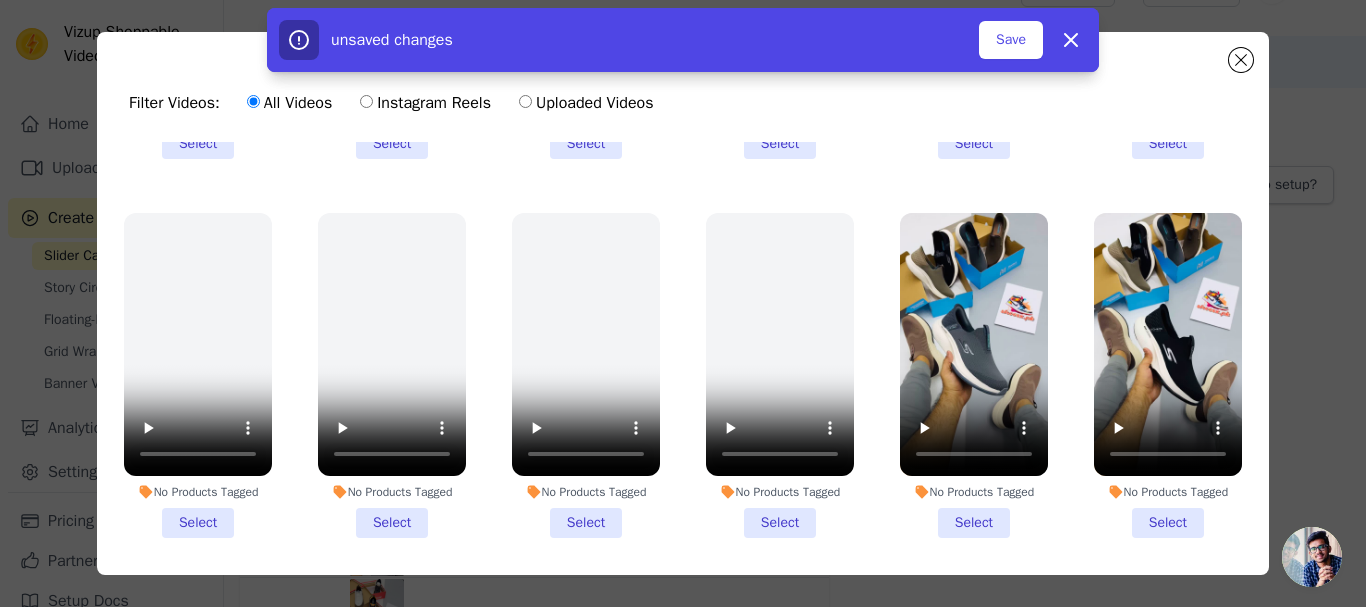 scroll, scrollTop: 1841, scrollLeft: 0, axis: vertical 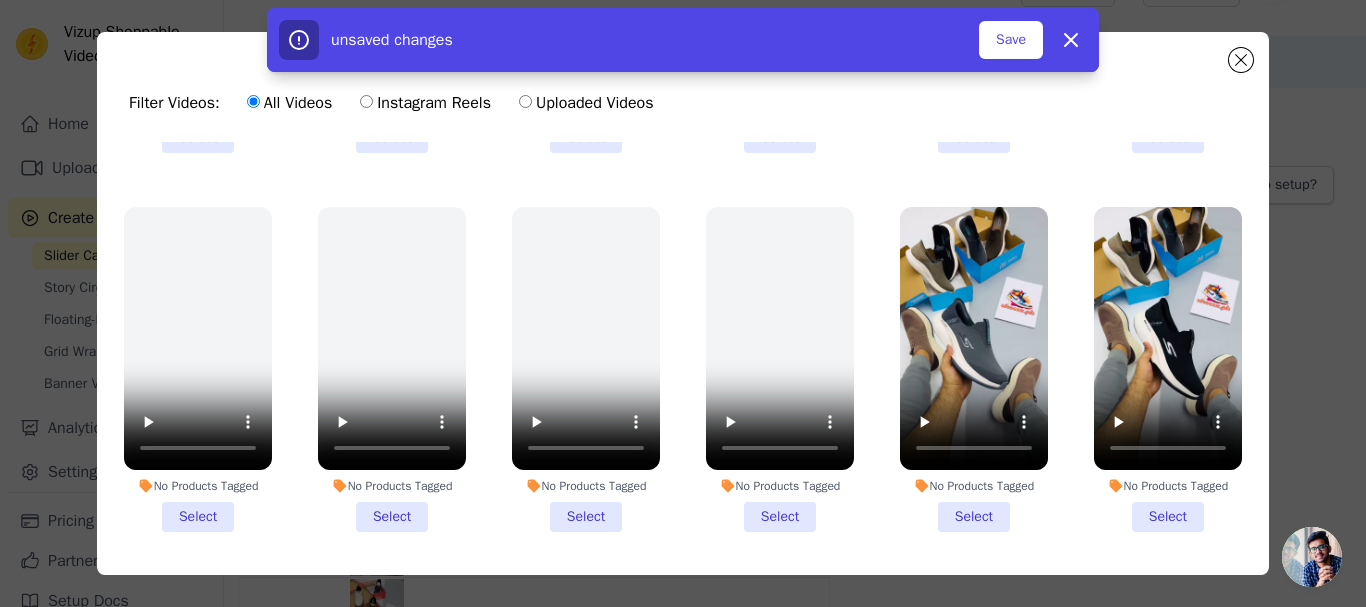 click on "Filter Videos:
All Videos
Instagram Reels
Uploaded Videos
No Products Tagged     Select
No Products Tagged     Deselect
No Products Tagged     Deselect
No Products Tagged     Deselect
No Products Tagged     Deselect
No Products Tagged     Deselect
No Products Tagged     Select
No Products Tagged     Select
No Products Tagged     Select
No Products Tagged     Select
No Products Tagged     Select
No Products Tagged     Deselect
No Products Tagged     Select
No Products Tagged     Select
No Products Tagged     Select
No Products Tagged     Deselect
No Products Tagged     Select" 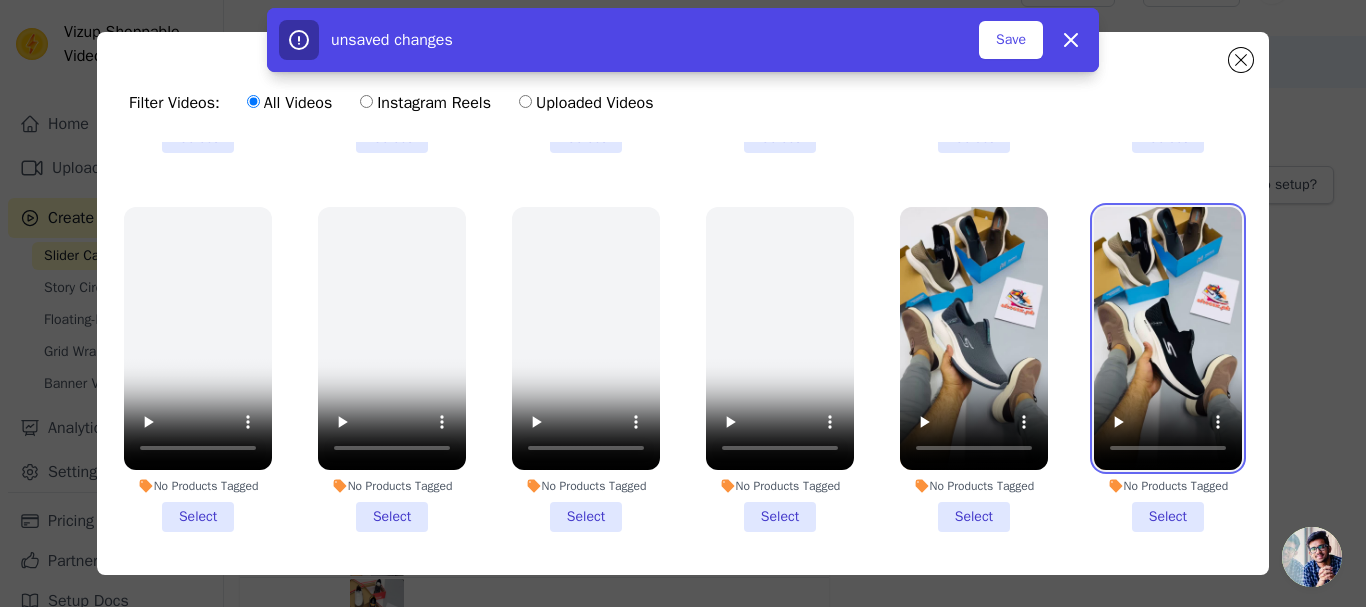 click at bounding box center [1168, 338] 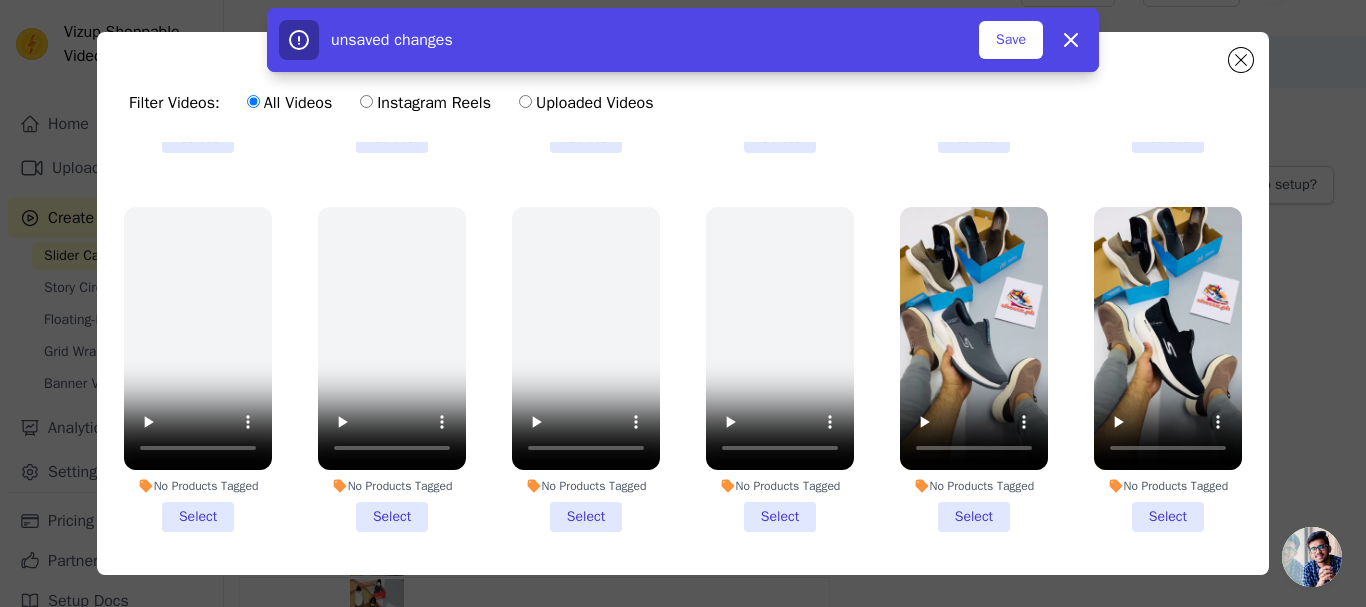 click on "No Products Tagged     Select" at bounding box center (1168, 369) 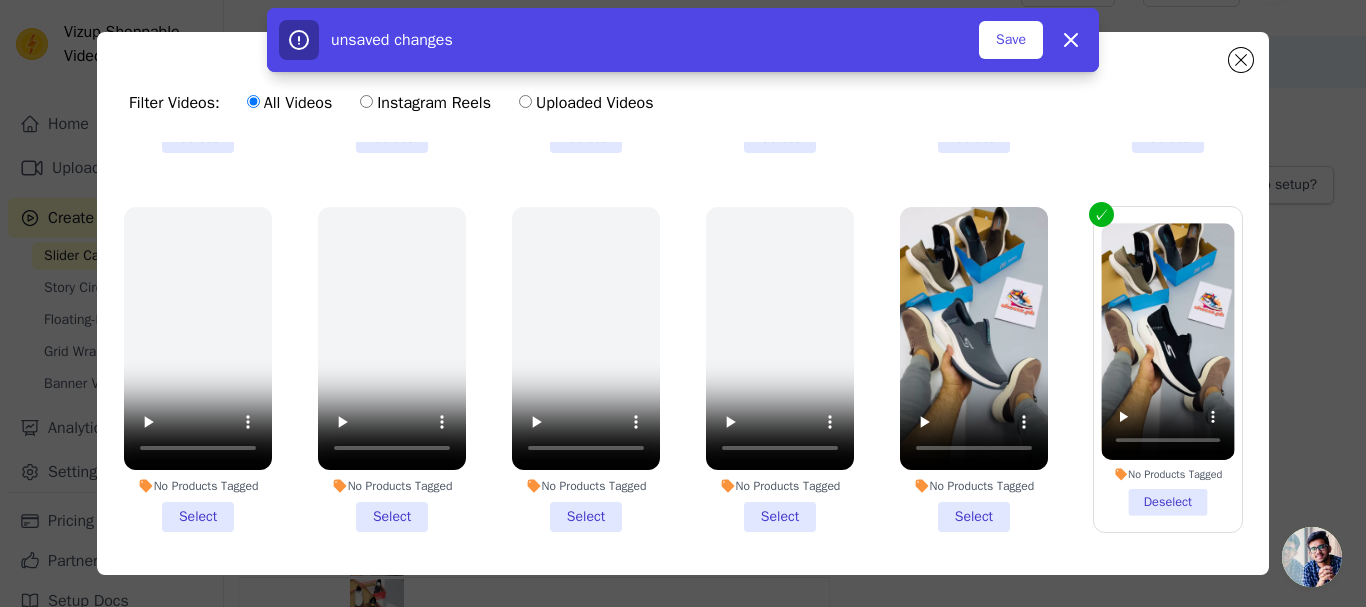 click on "No Products Tagged     Select" at bounding box center (974, 369) 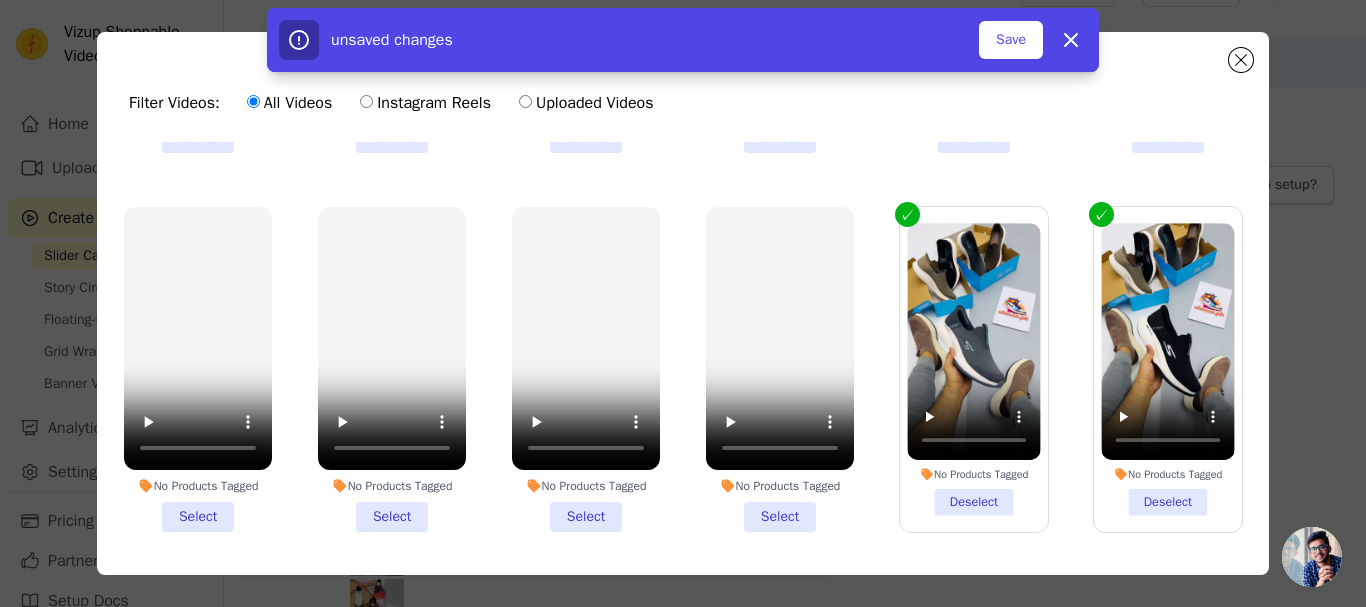 scroll, scrollTop: 72, scrollLeft: 0, axis: vertical 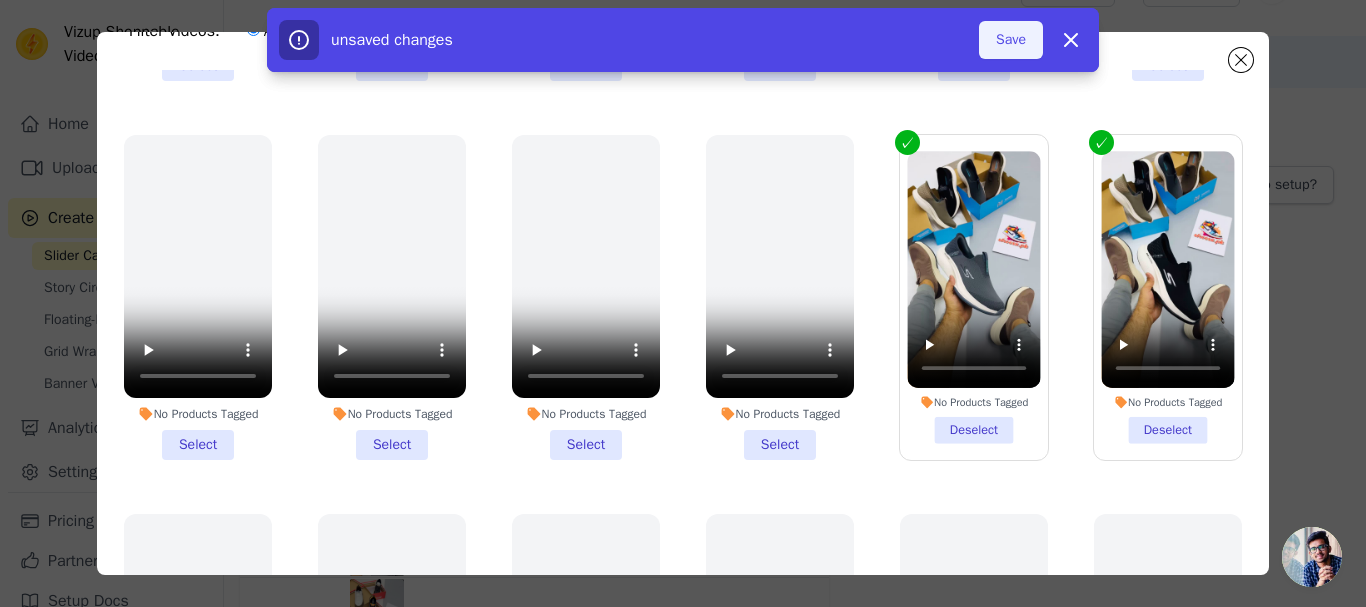 click on "Save" at bounding box center [1011, 40] 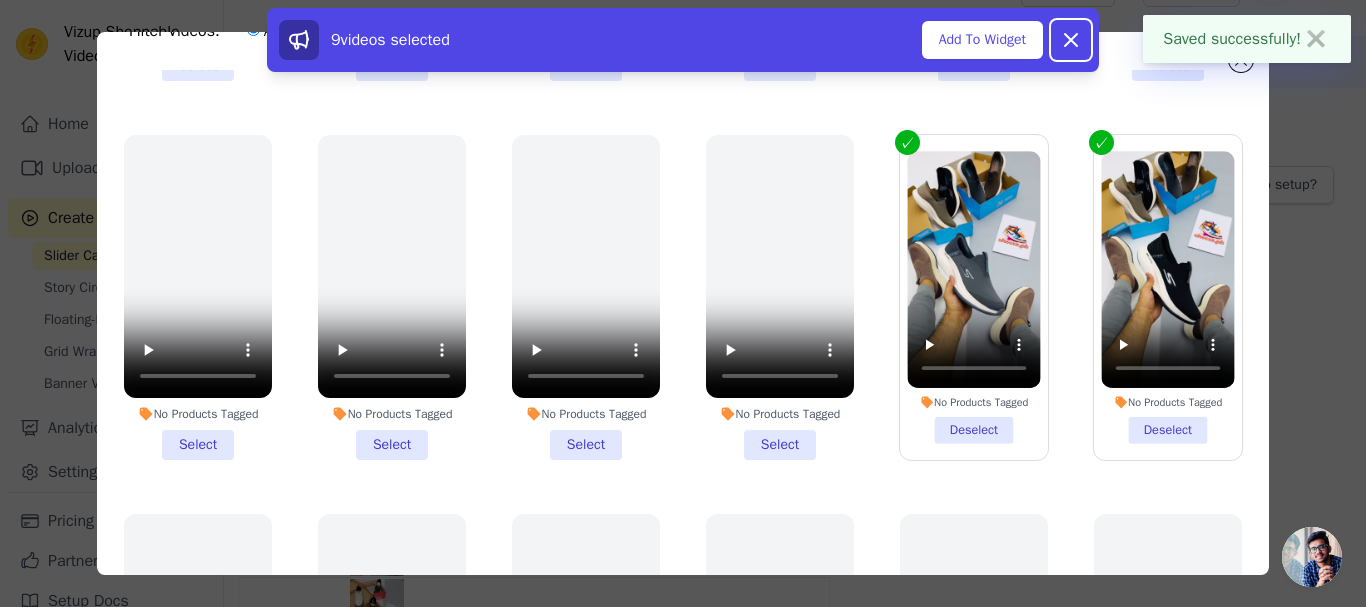 click 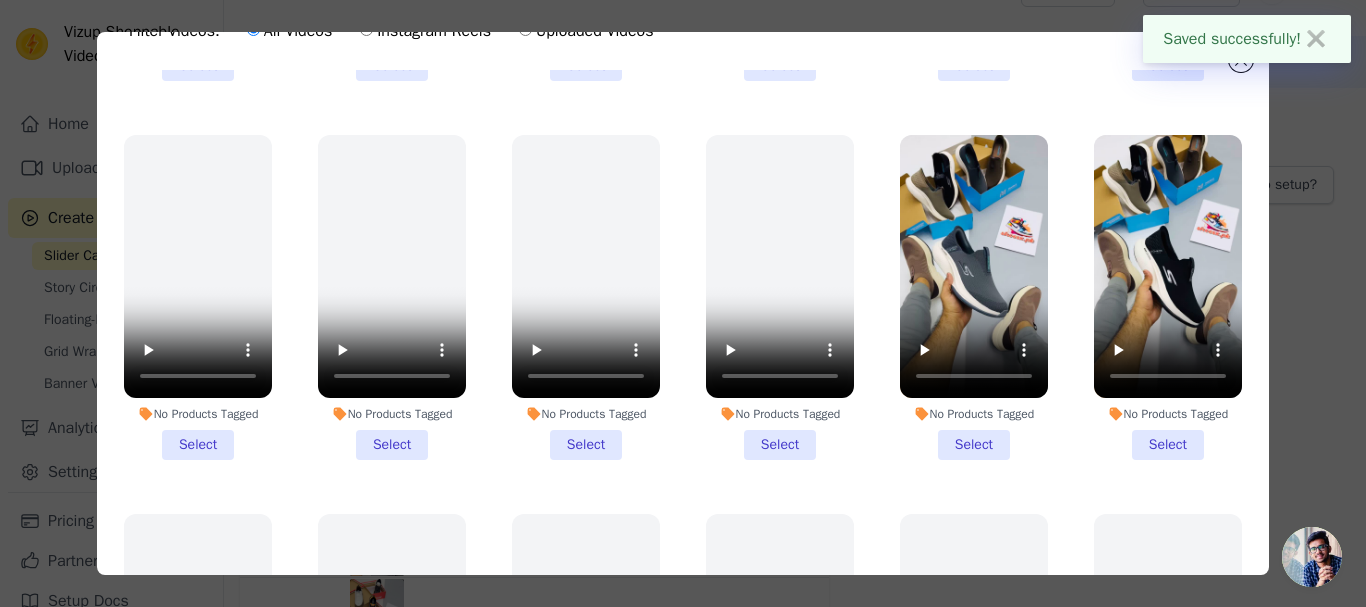 click on "Saved successfully! ✖" at bounding box center (1247, 39) 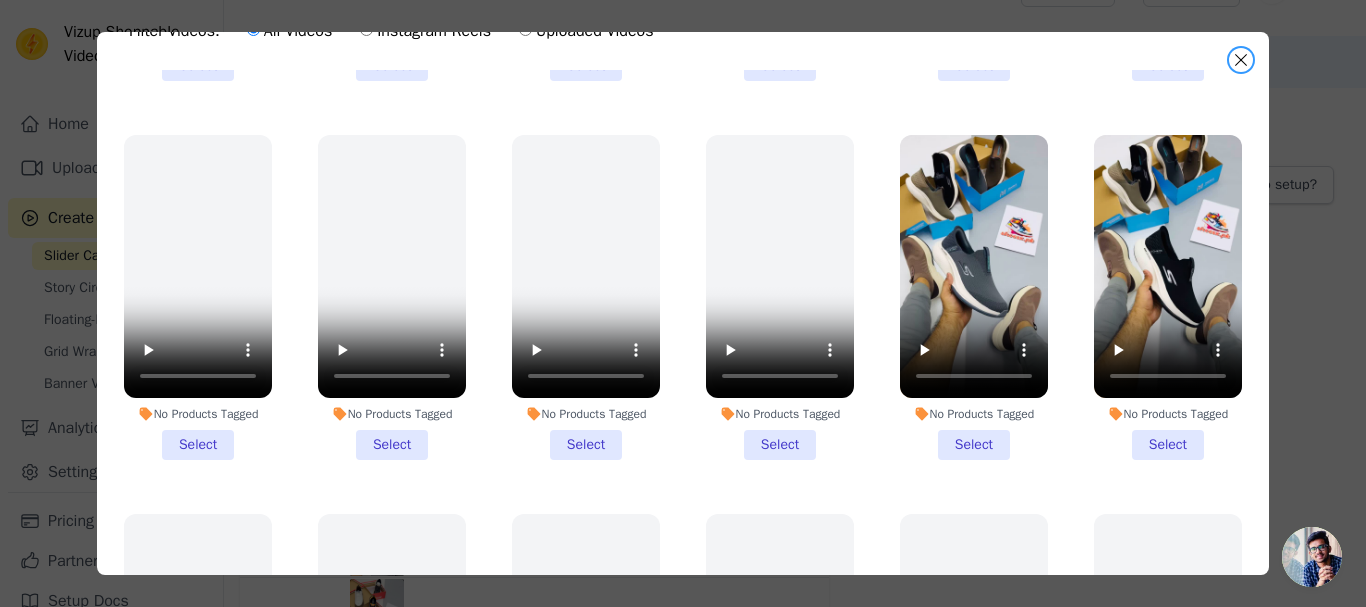click at bounding box center [1241, 60] 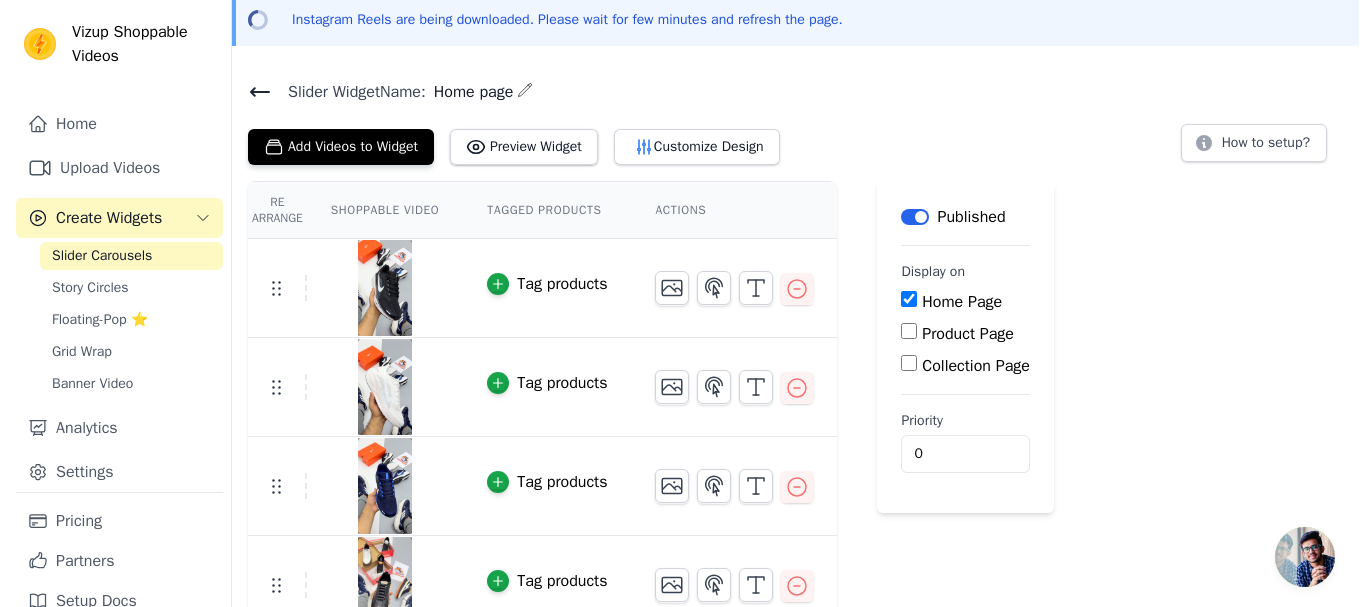 scroll, scrollTop: 0, scrollLeft: 0, axis: both 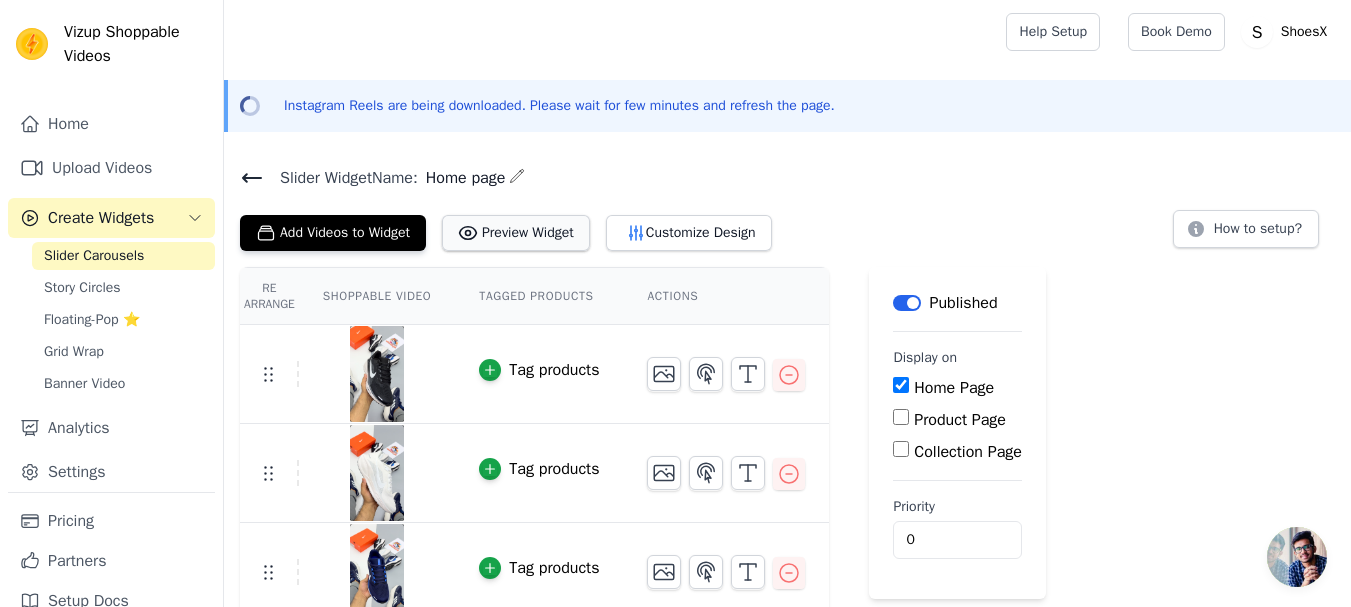 click on "Preview Widget" at bounding box center (516, 233) 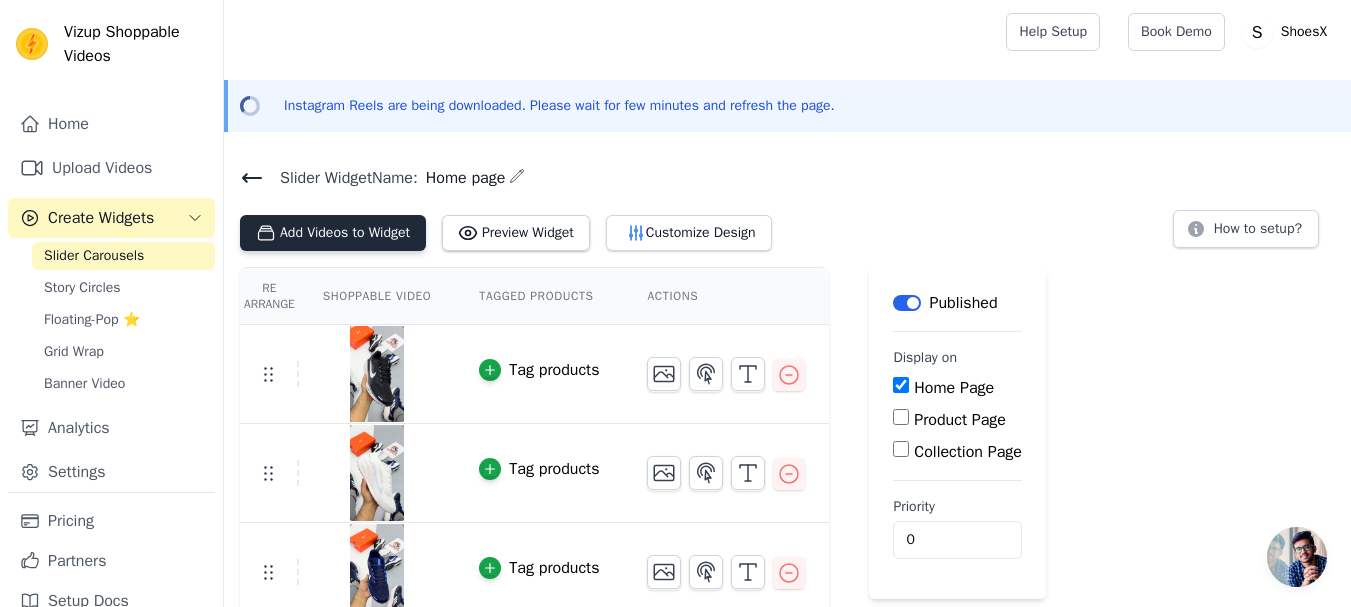 click on "Add Videos to Widget" at bounding box center [333, 233] 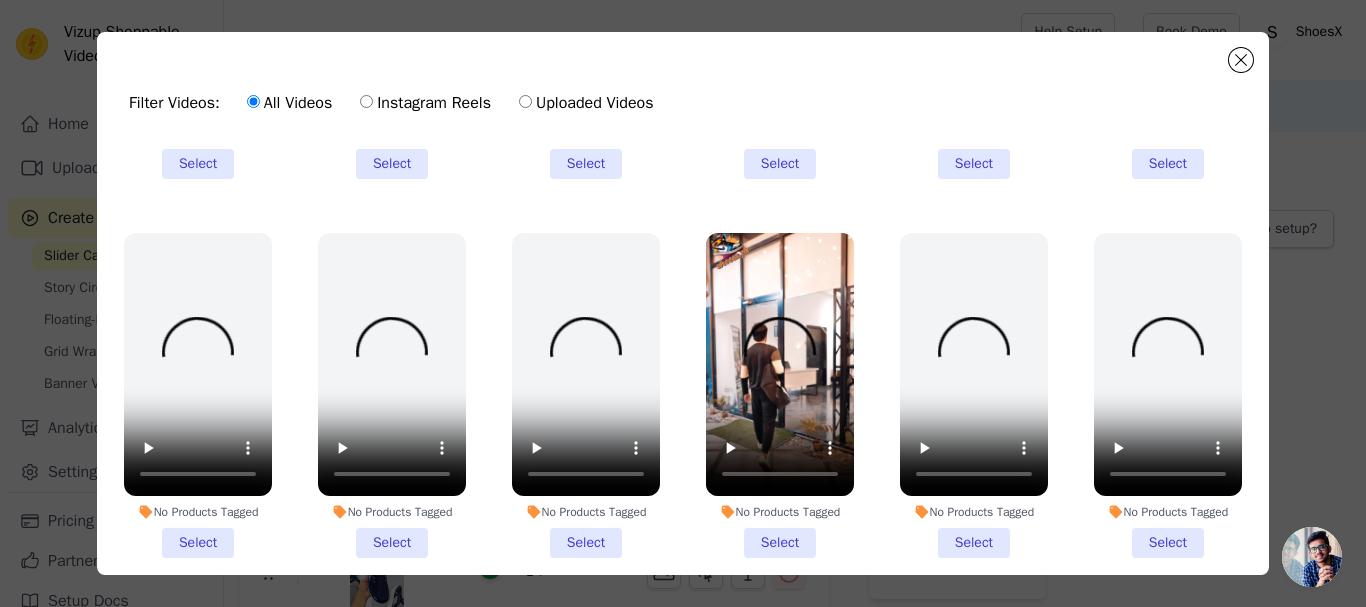 scroll, scrollTop: 690, scrollLeft: 0, axis: vertical 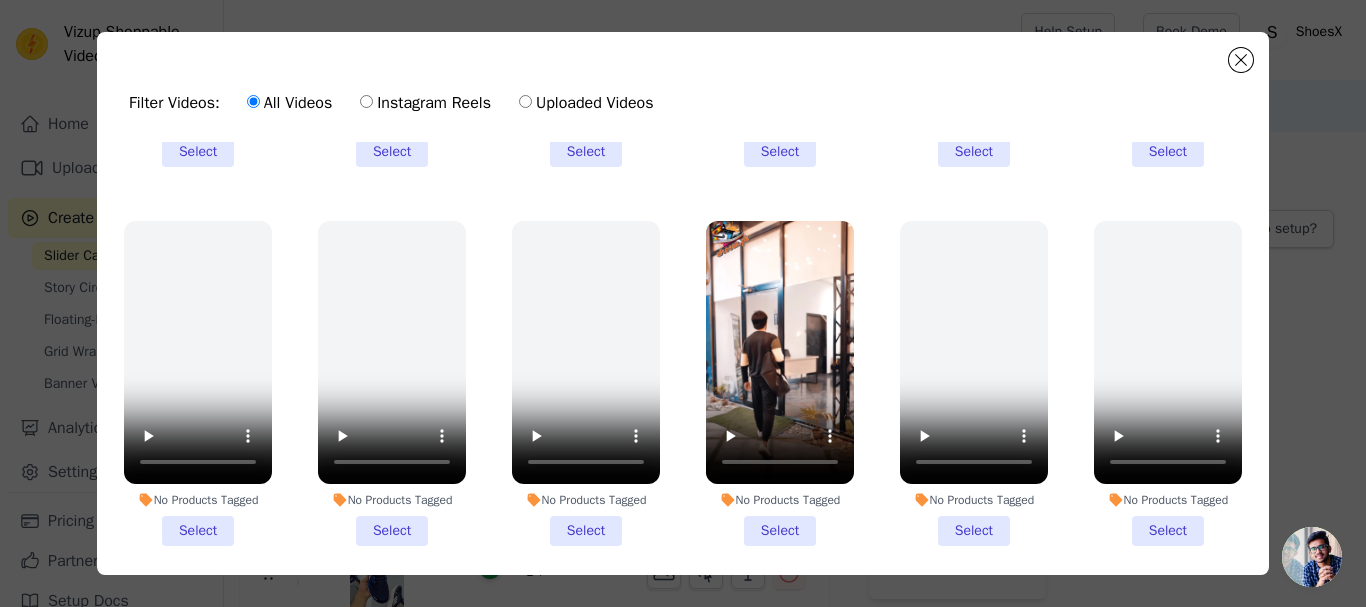 click on "No Products Tagged     Select" at bounding box center (780, 383) 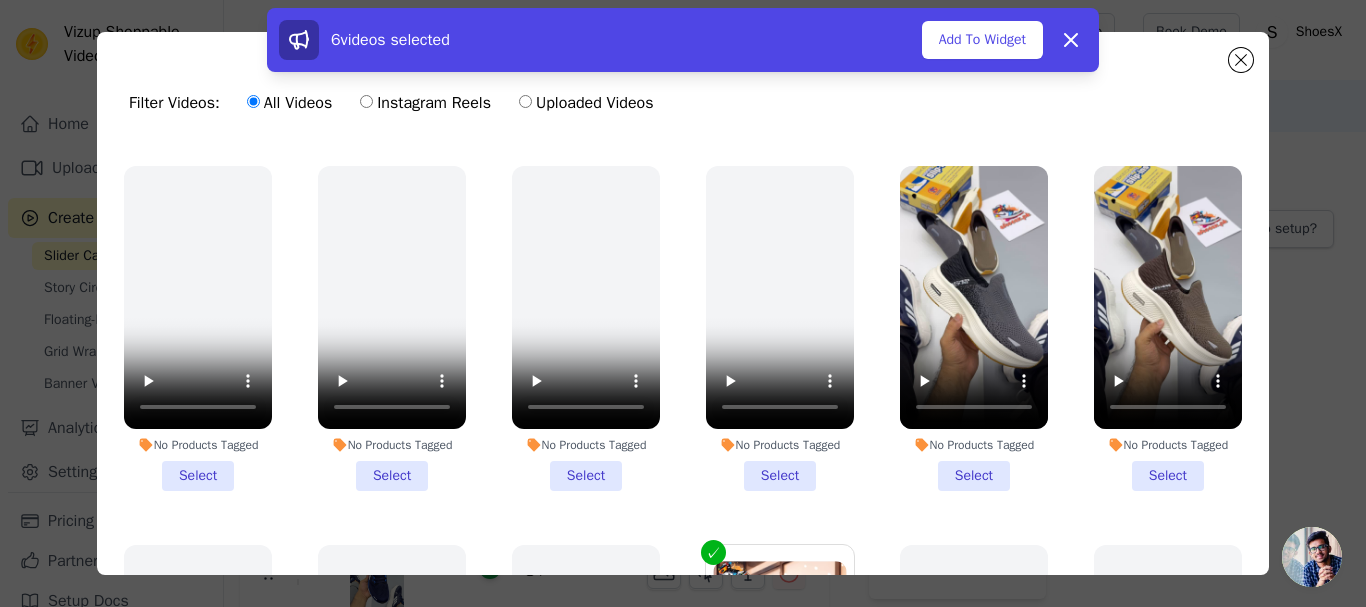 scroll, scrollTop: 324, scrollLeft: 0, axis: vertical 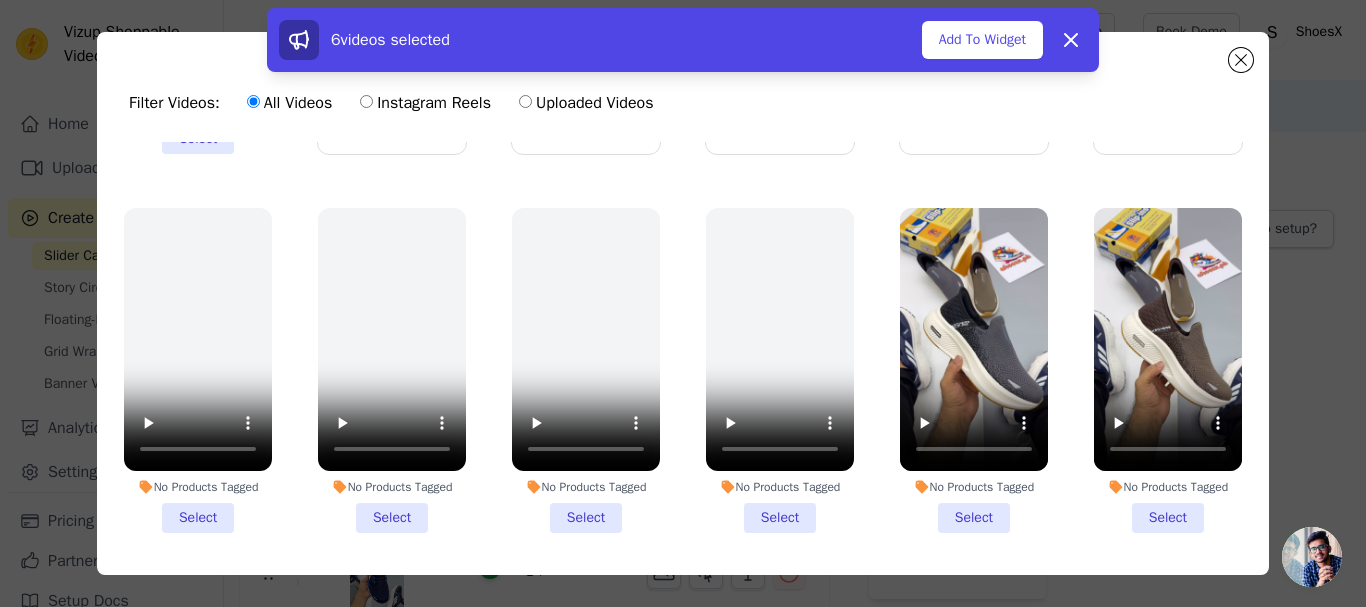 drag, startPoint x: 1143, startPoint y: 501, endPoint x: 1175, endPoint y: 465, distance: 48.166378 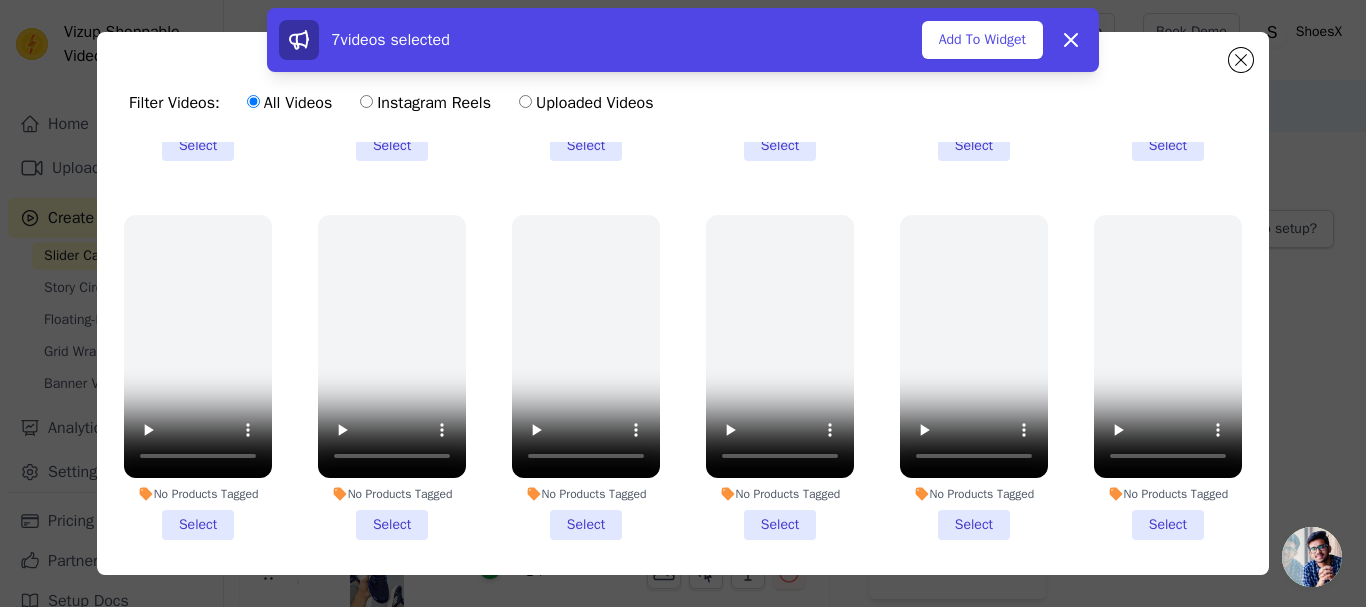 scroll, scrollTop: 2472, scrollLeft: 0, axis: vertical 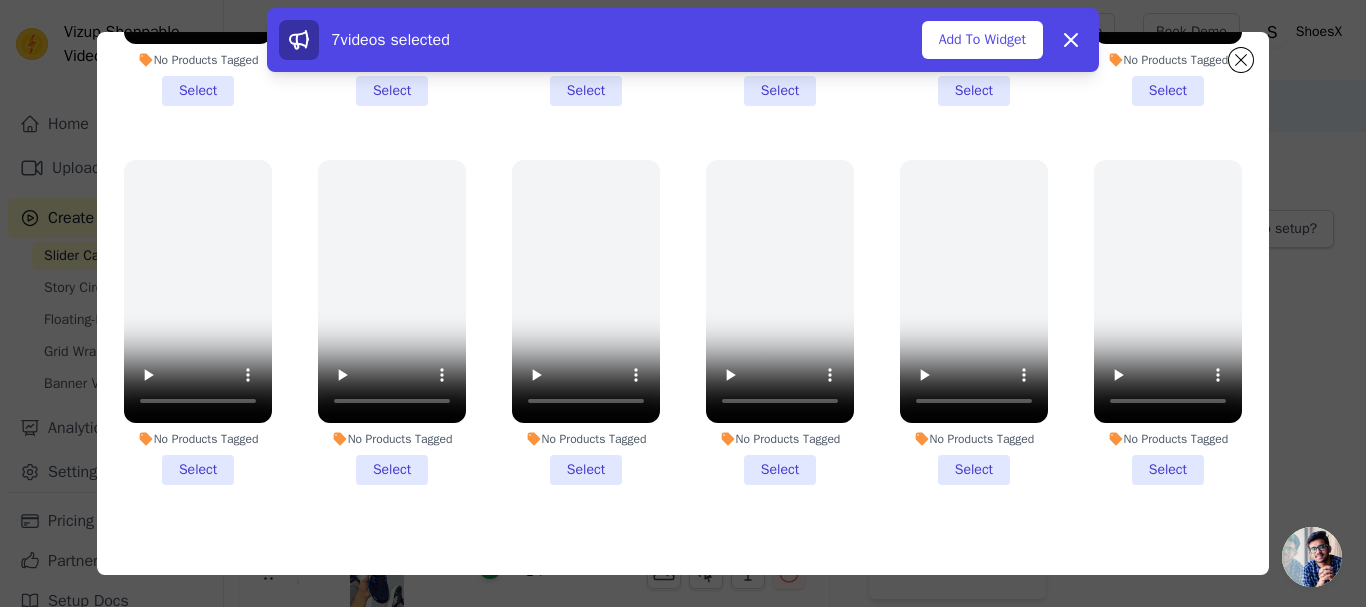 click on "No Products Tagged     Select" at bounding box center (1168, 322) 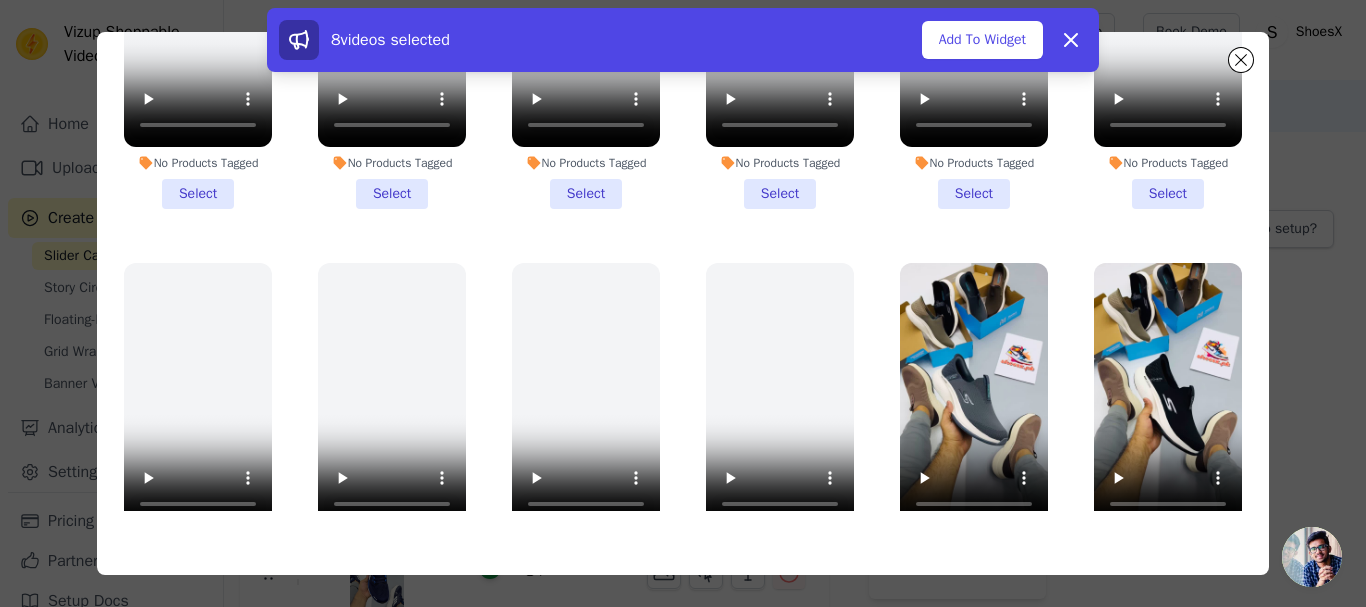 scroll, scrollTop: 1752, scrollLeft: 0, axis: vertical 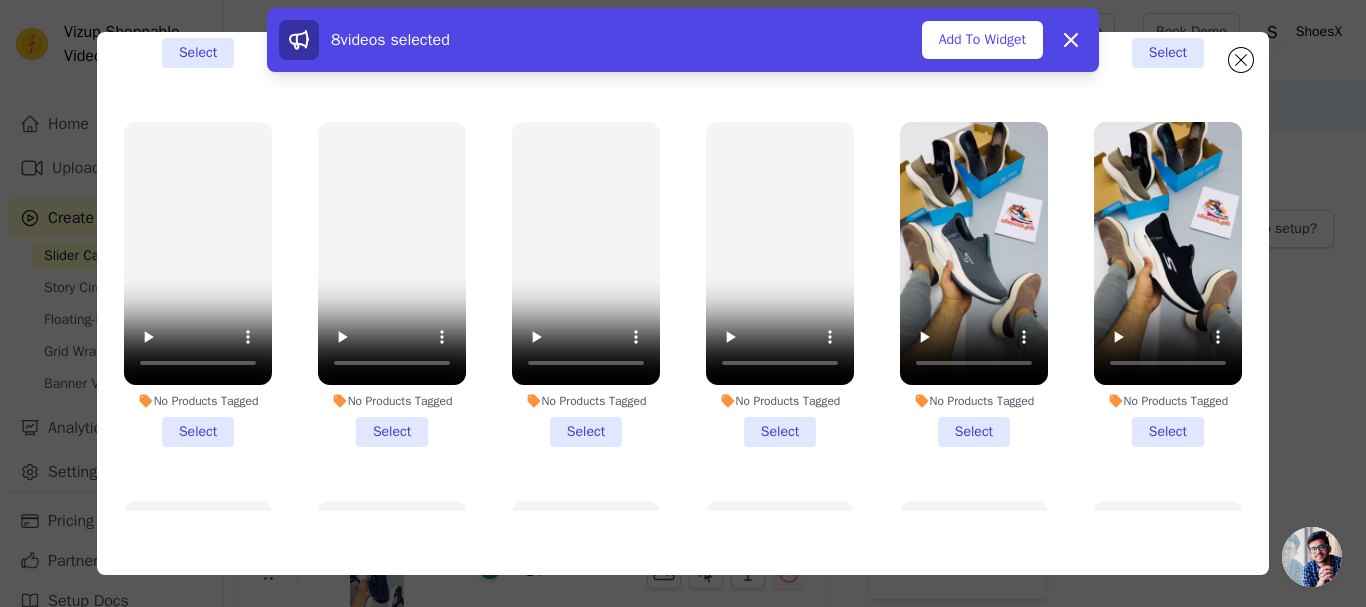 click on "Filter Videos:
All Videos
Instagram Reels
Uploaded Videos
No Products Tagged     Select
No Products Tagged     Deselect
No Products Tagged     Deselect
No Products Tagged     Deselect
No Products Tagged     Deselect
No Products Tagged     Deselect
No Products Tagged     Select
No Products Tagged     Select
No Products Tagged     Select
No Products Tagged     Select
No Products Tagged     Select
No Products Tagged     Deselect
No Products Tagged     Select
No Products Tagged     Select
No Products Tagged     Select
No Products Tagged     Deselect
No Products Tagged     Select" at bounding box center [683, 303] 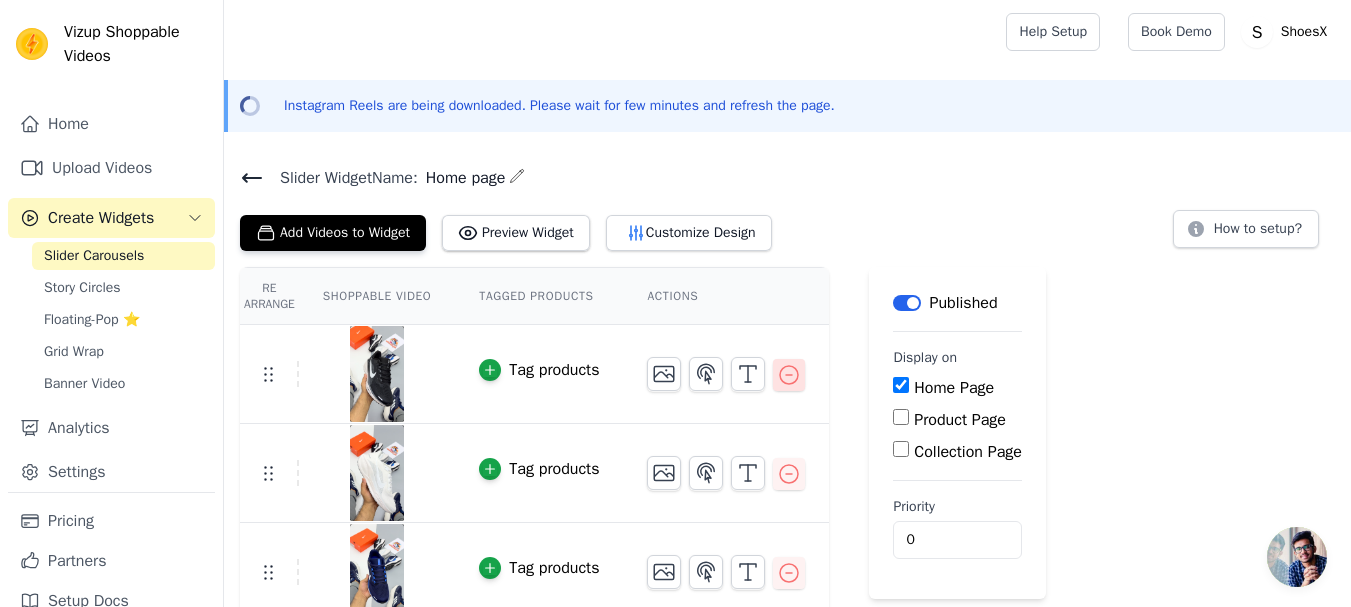 click 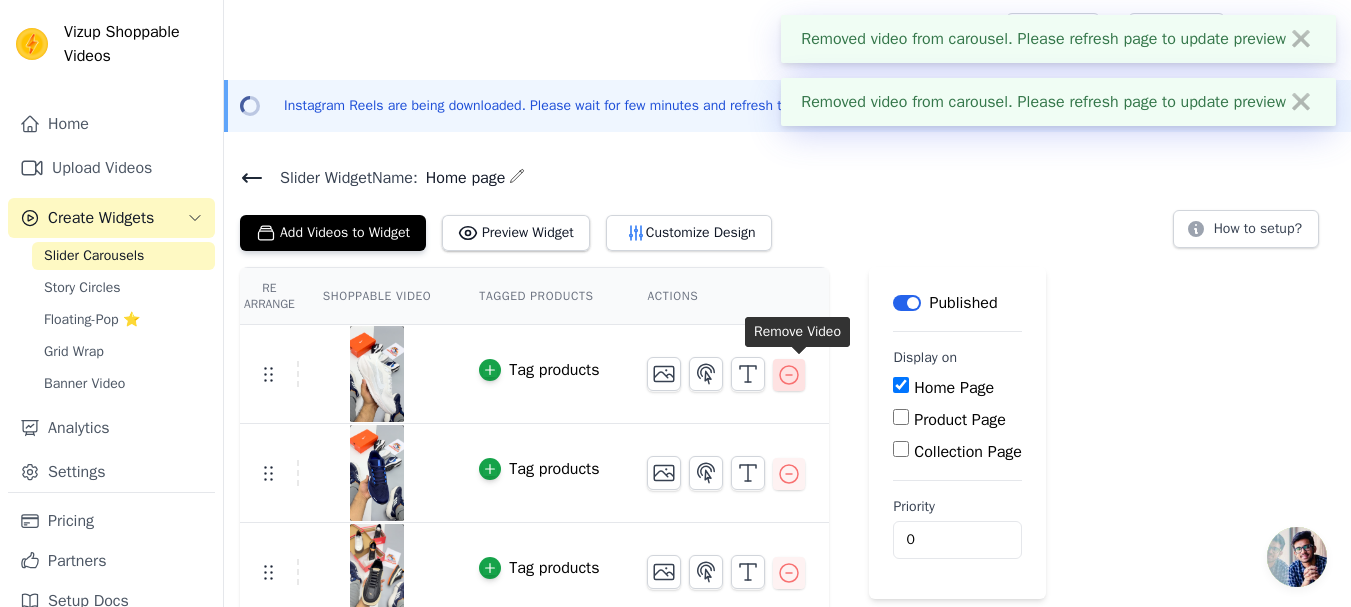 click 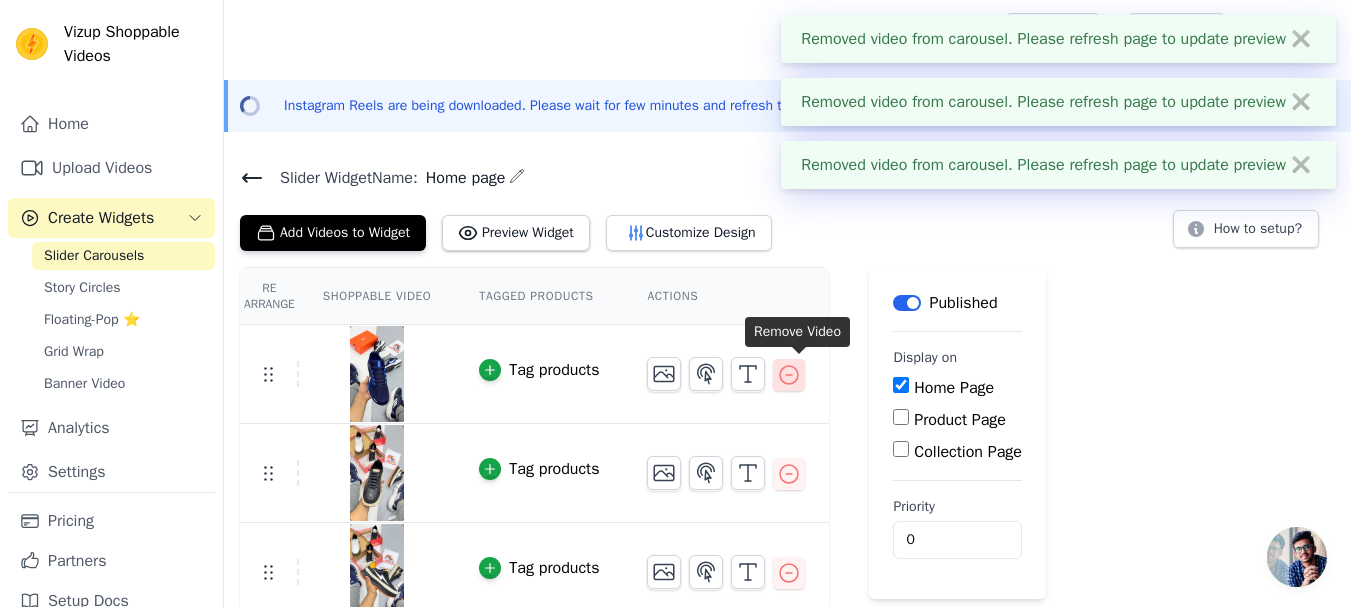 click 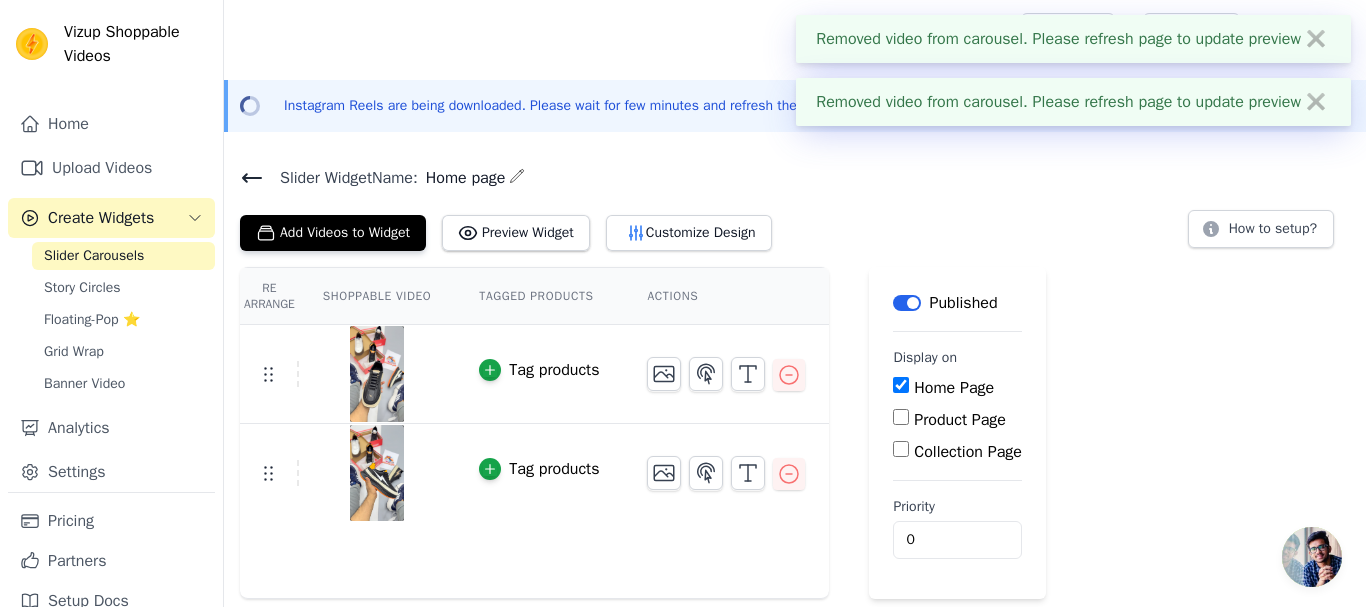 click 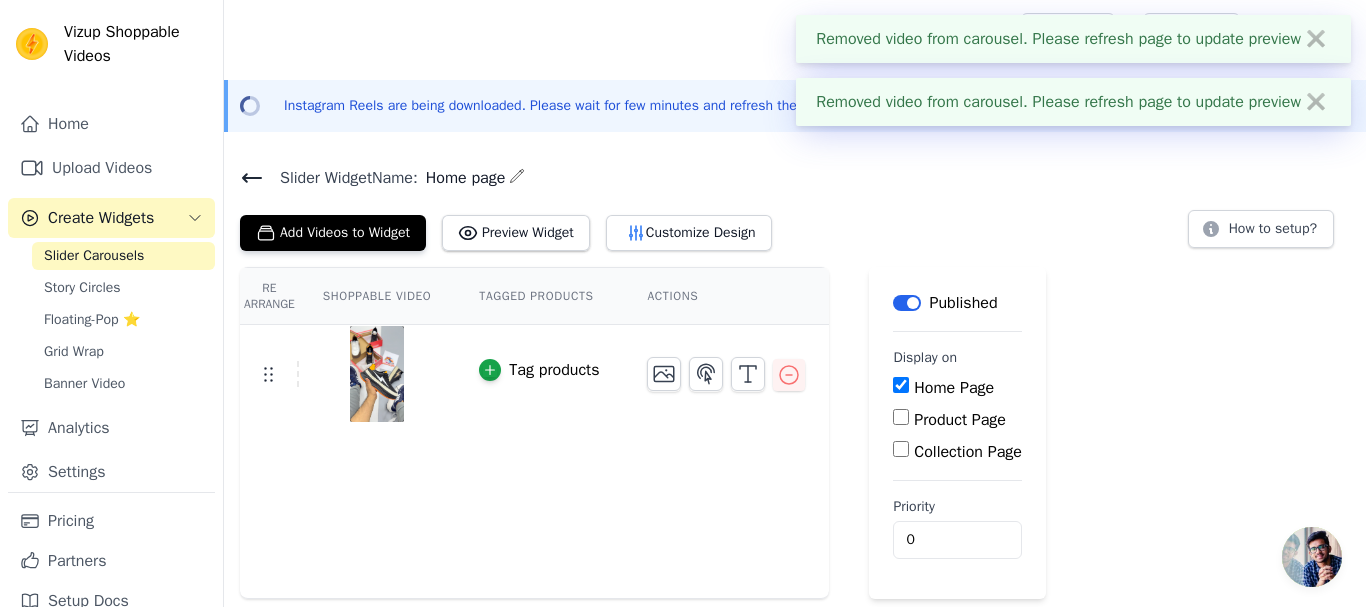 click 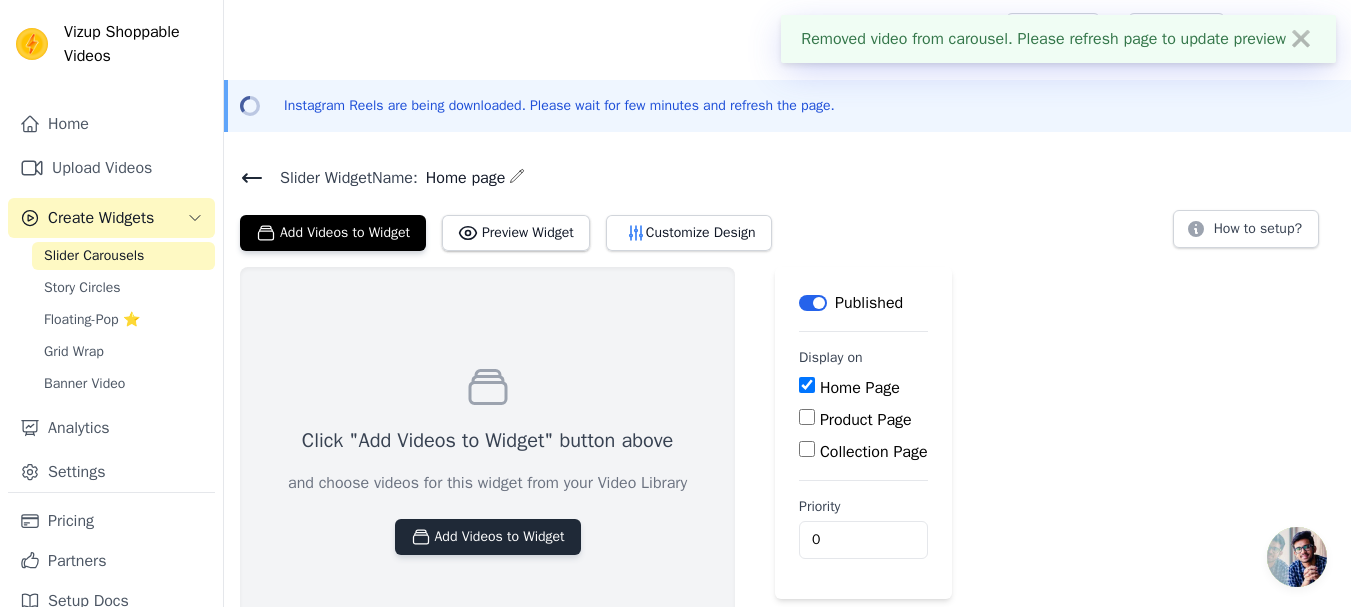 click on "Add Videos to Widget" at bounding box center (488, 537) 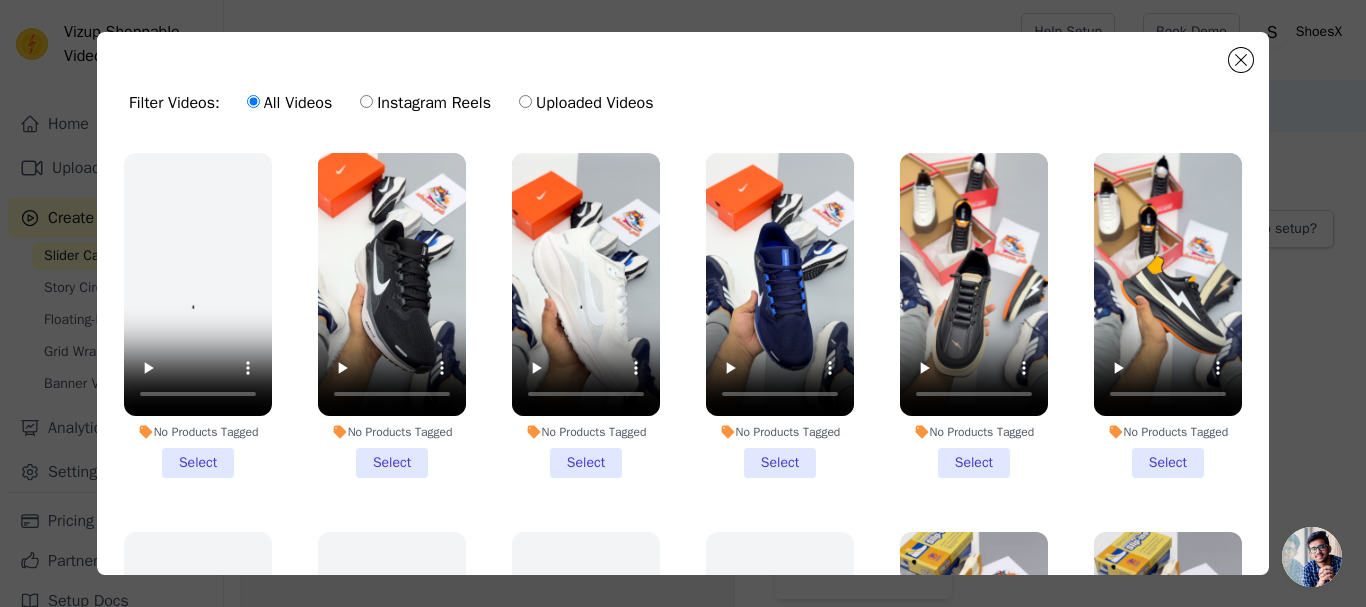 drag, startPoint x: 377, startPoint y: 438, endPoint x: 507, endPoint y: 459, distance: 131.68523 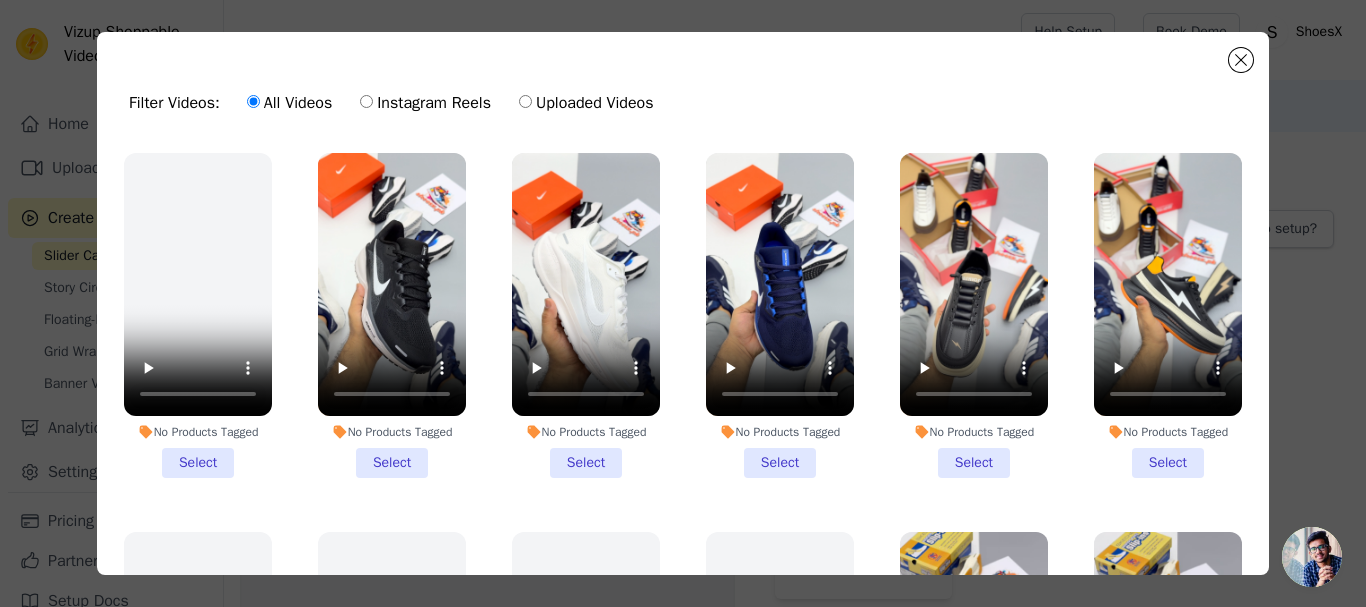 click on "No Products Tagged     Select" at bounding box center (392, 315) 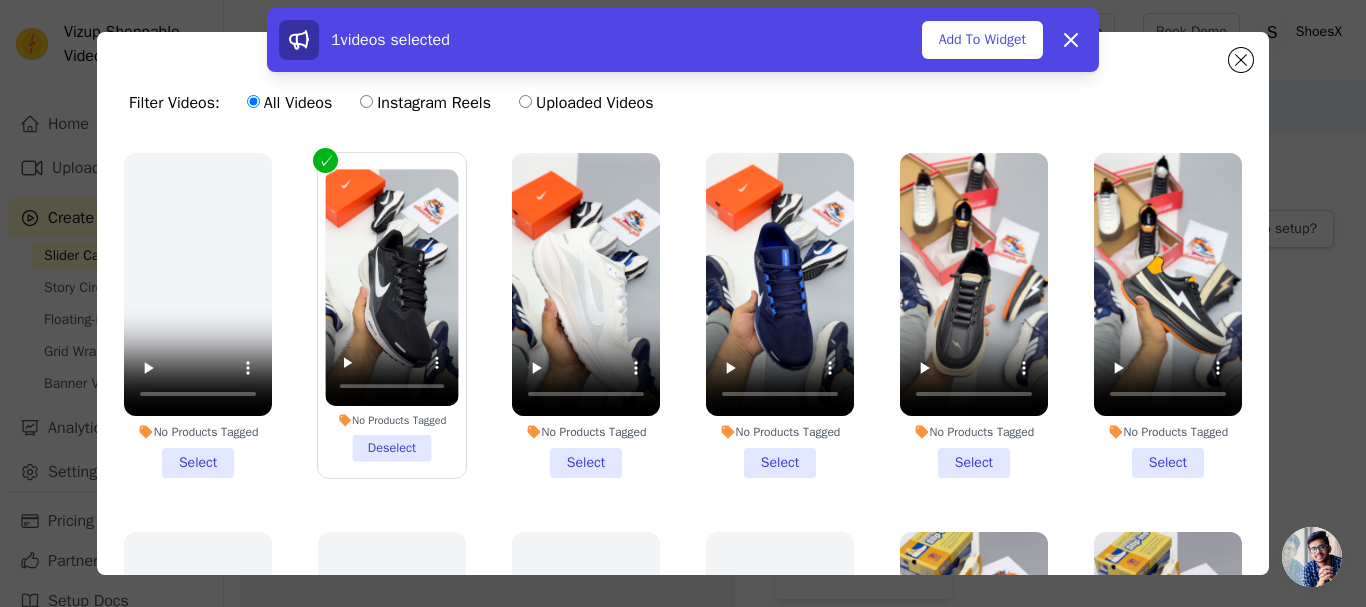 click on "No Products Tagged     Select" at bounding box center (586, 315) 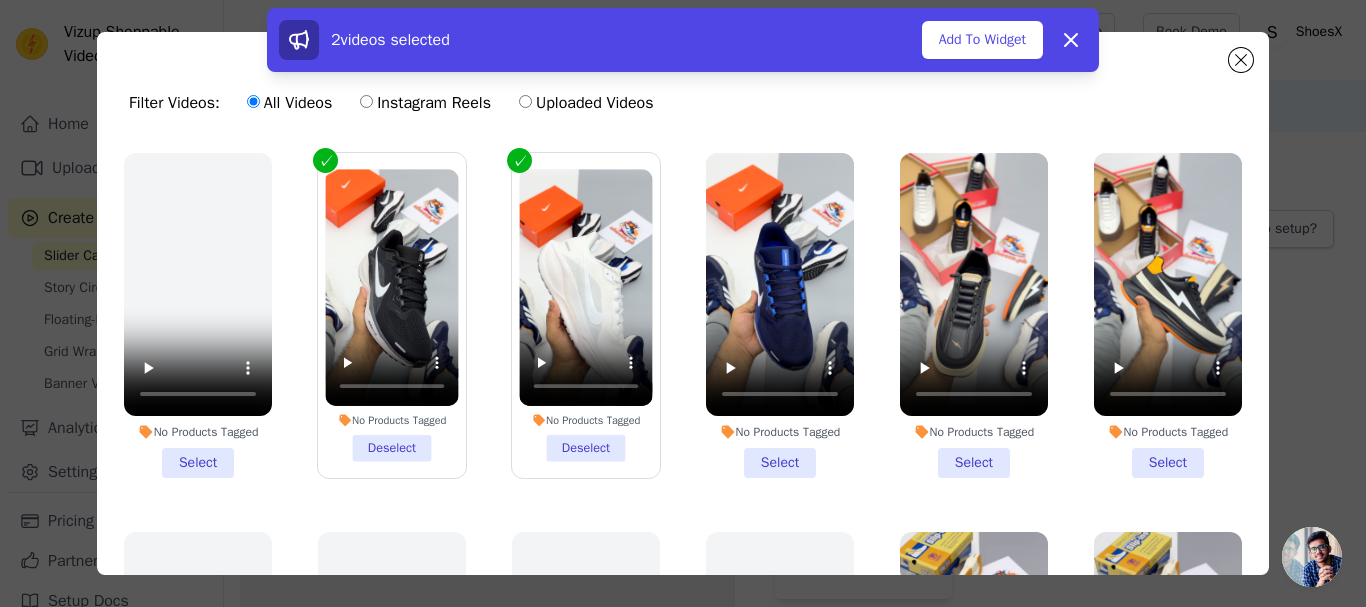click on "No Products Tagged     Select" at bounding box center [780, 315] 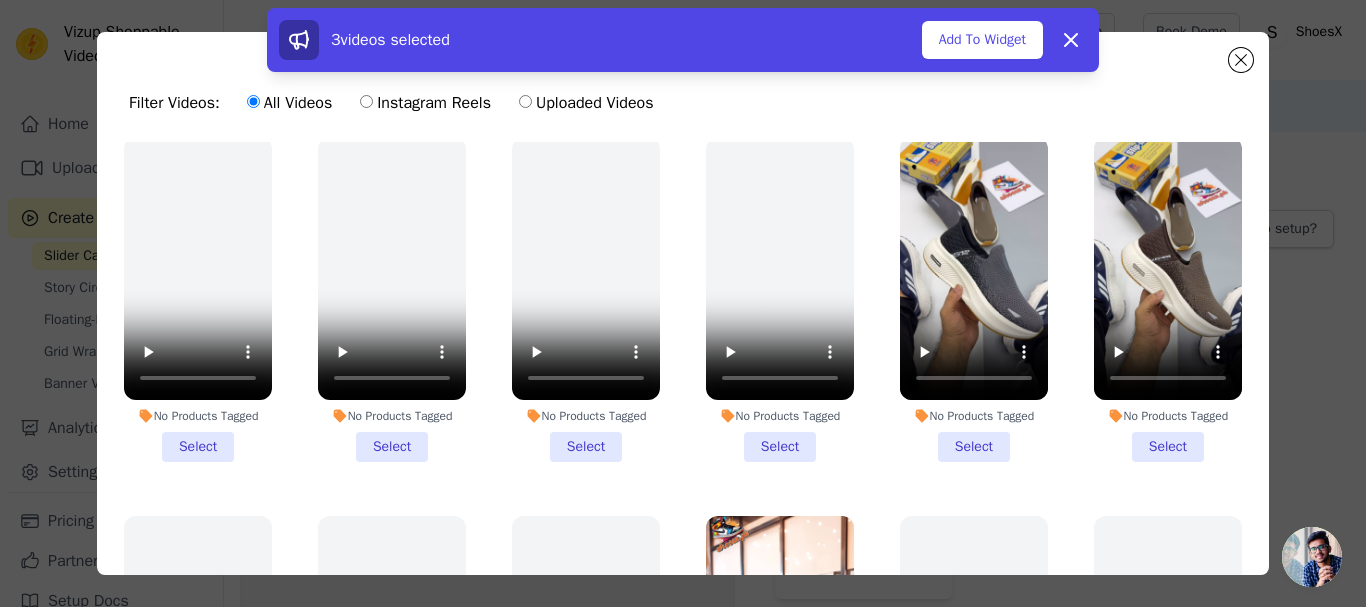 scroll, scrollTop: 425, scrollLeft: 0, axis: vertical 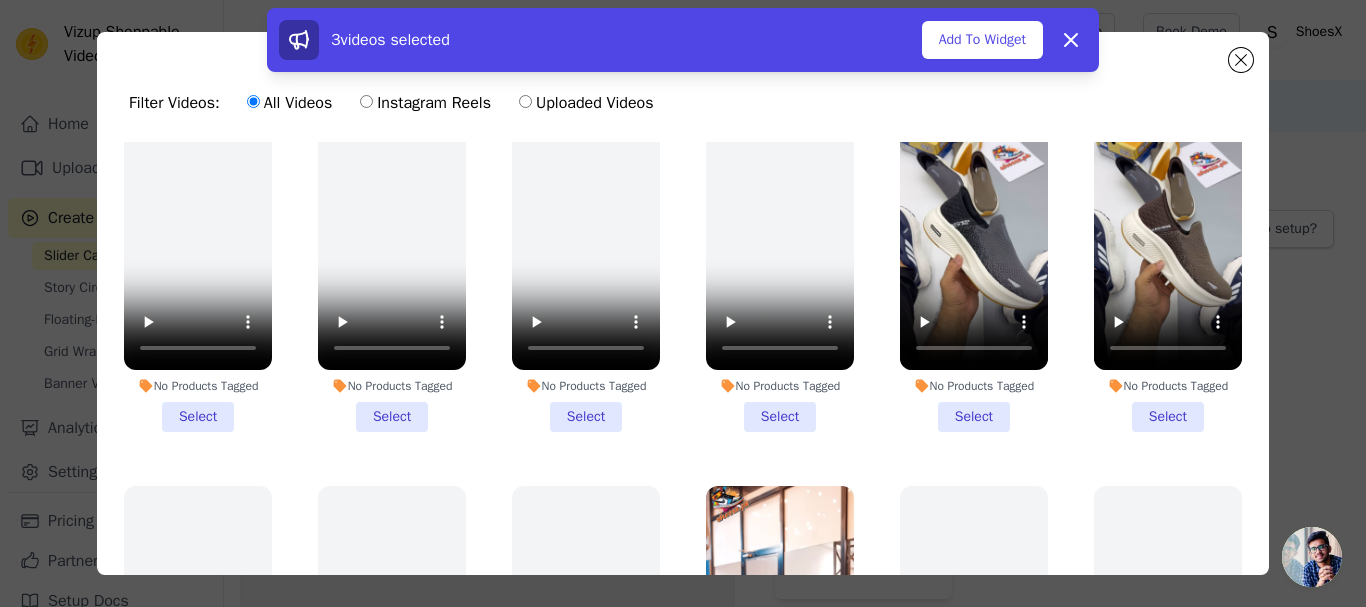 click on "No Products Tagged     Select" at bounding box center [1168, 269] 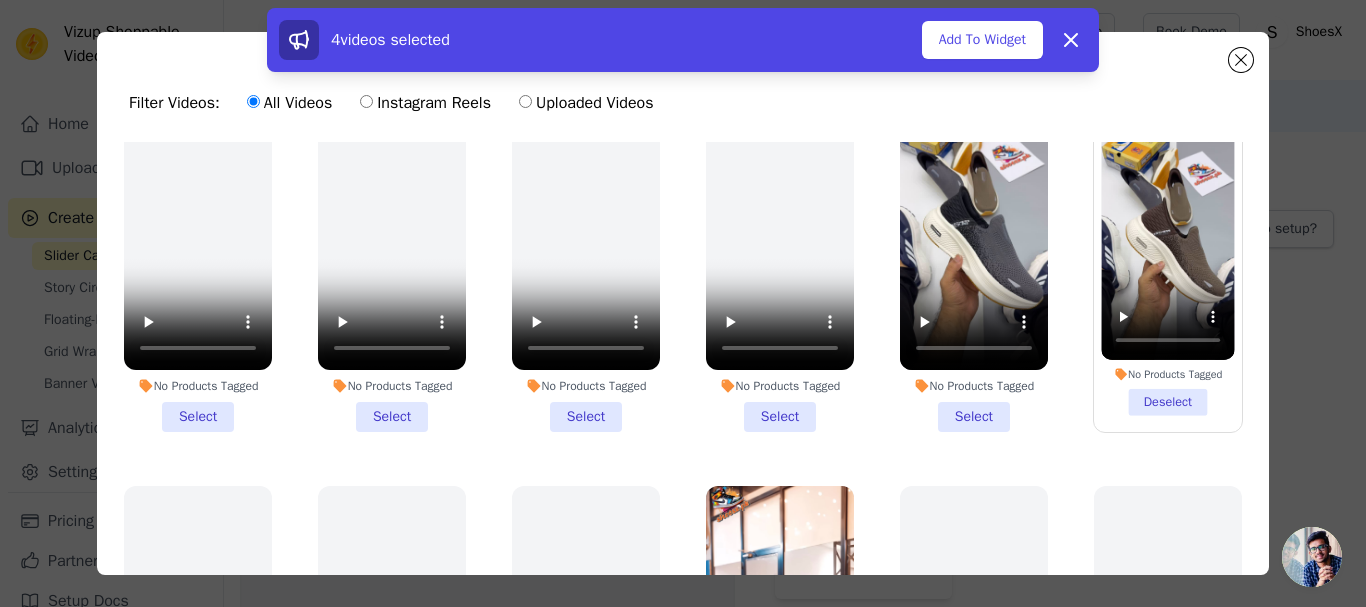 click on "No Products Tagged     Select" at bounding box center (974, 269) 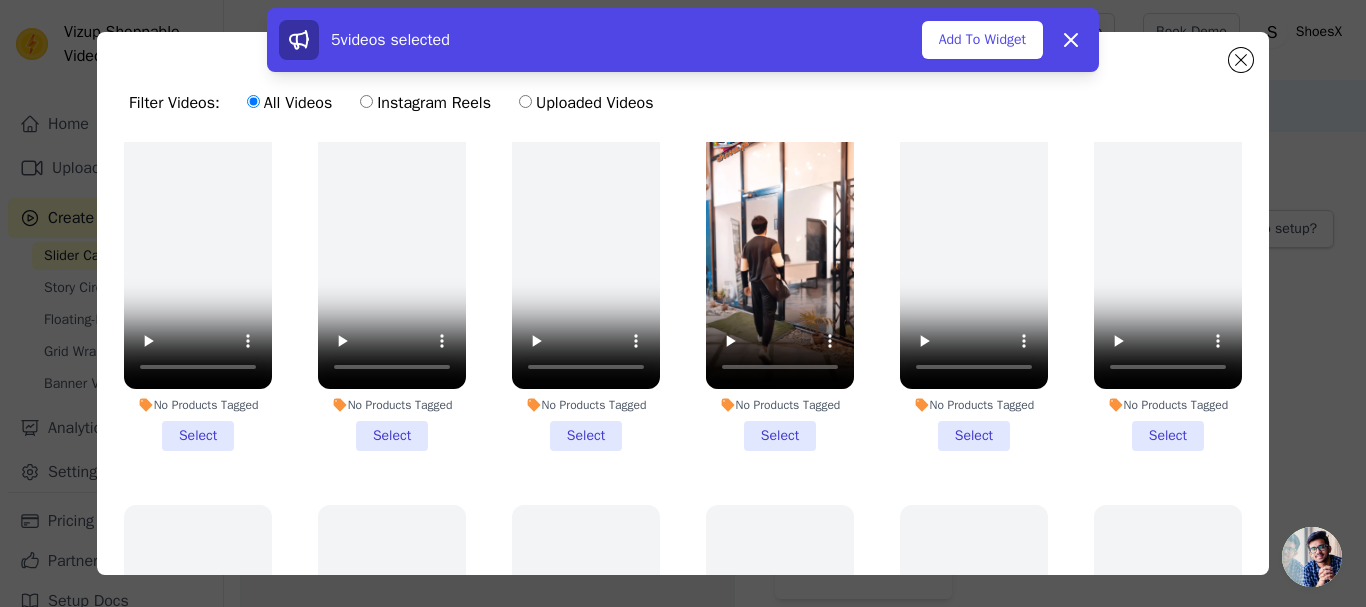 scroll, scrollTop: 773, scrollLeft: 0, axis: vertical 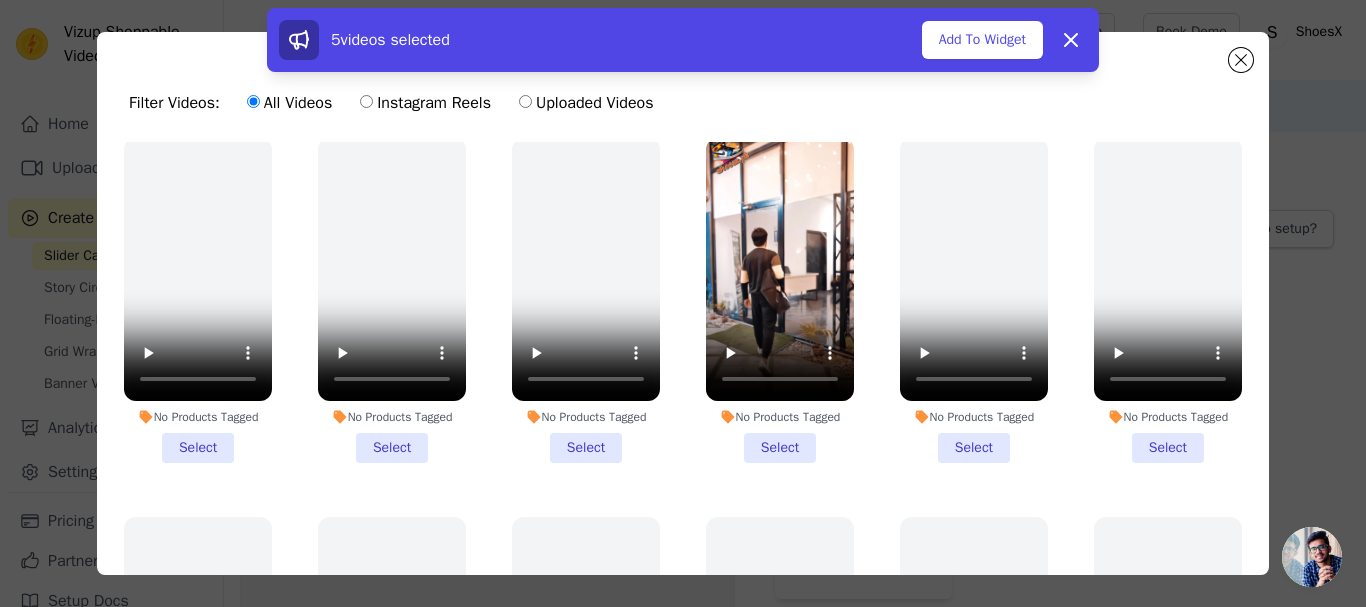 click on "No Products Tagged     Select" at bounding box center [780, 300] 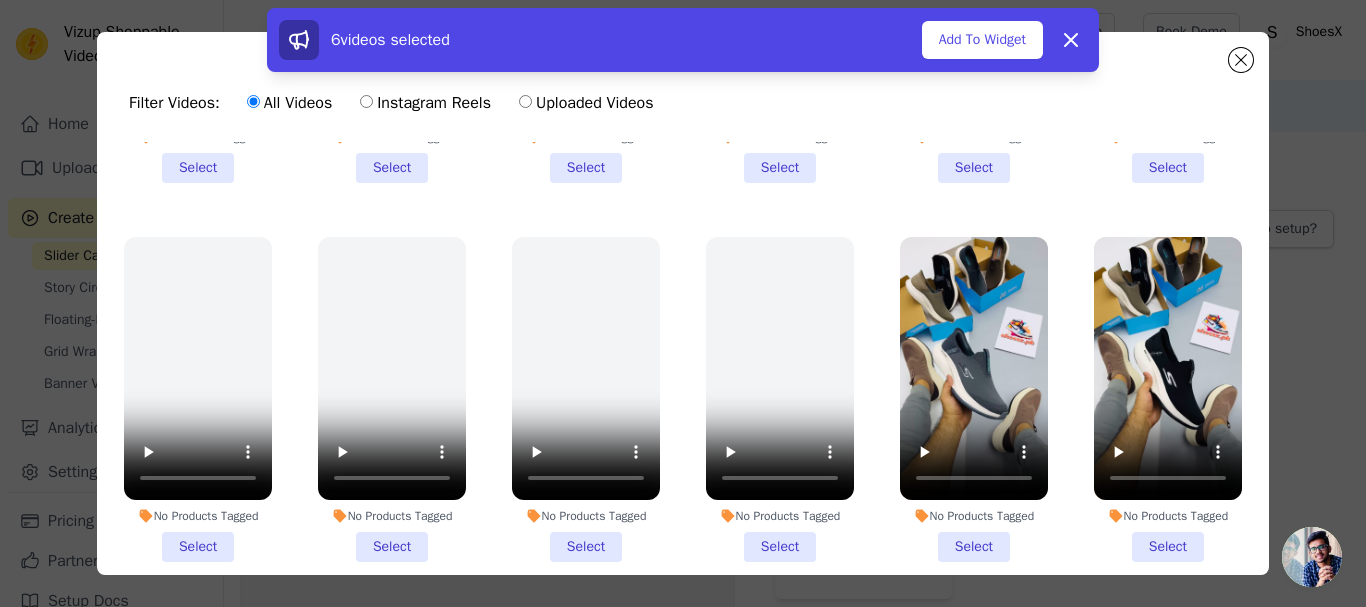 scroll, scrollTop: 1823, scrollLeft: 0, axis: vertical 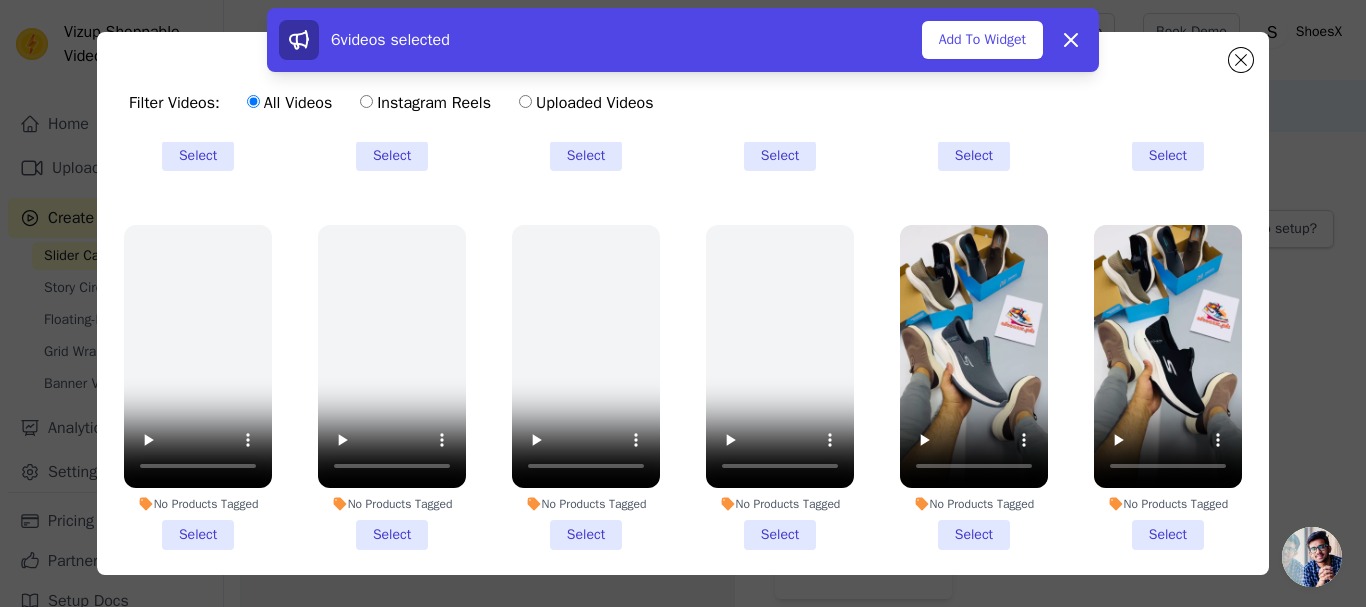 click on "No Products Tagged     Select" at bounding box center (1168, 387) 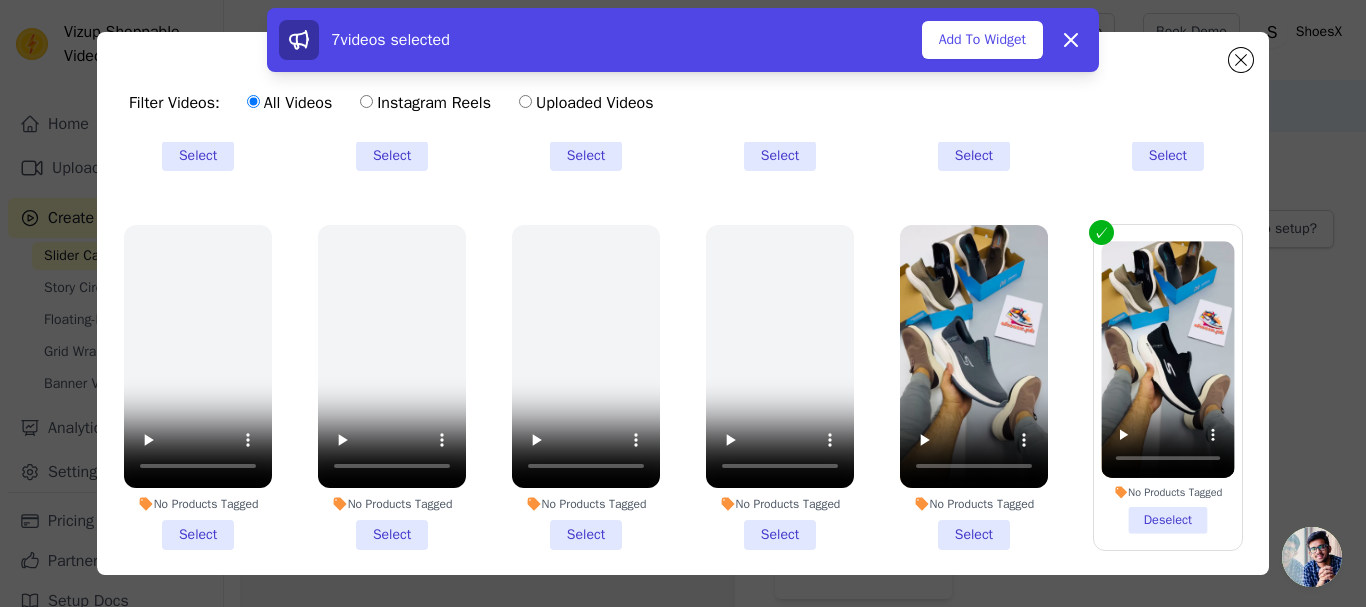 click on "No Products Tagged     Select" at bounding box center (974, 387) 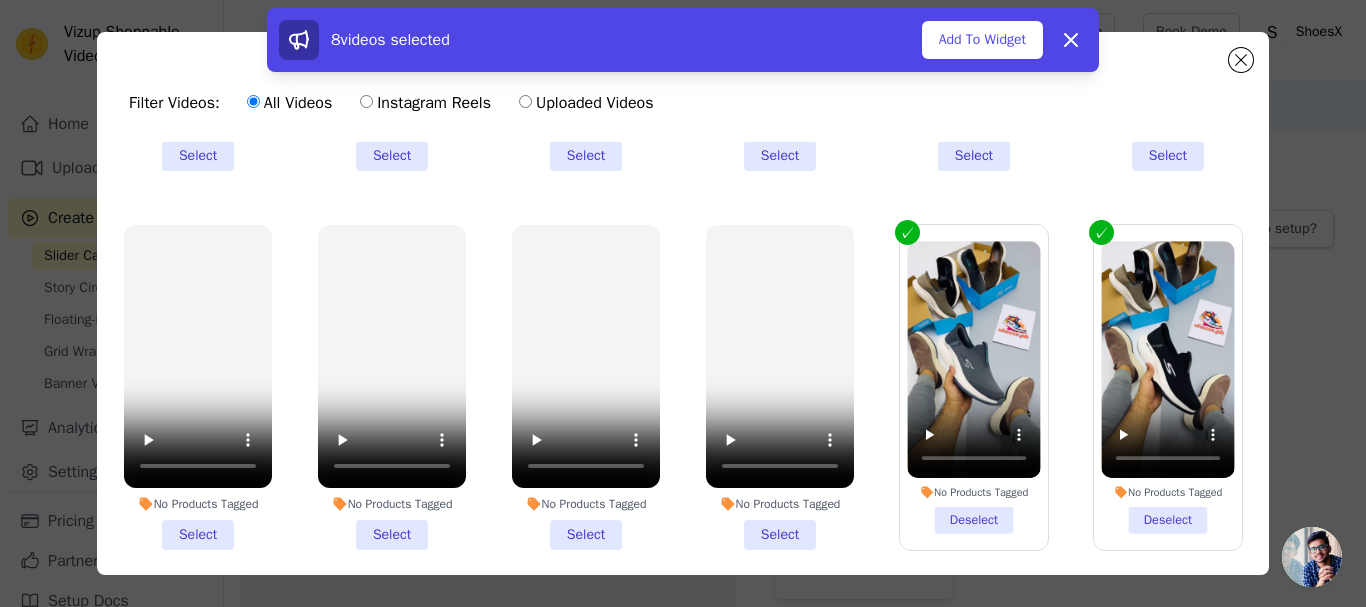 drag, startPoint x: 1238, startPoint y: 478, endPoint x: 1236, endPoint y: 524, distance: 46.043457 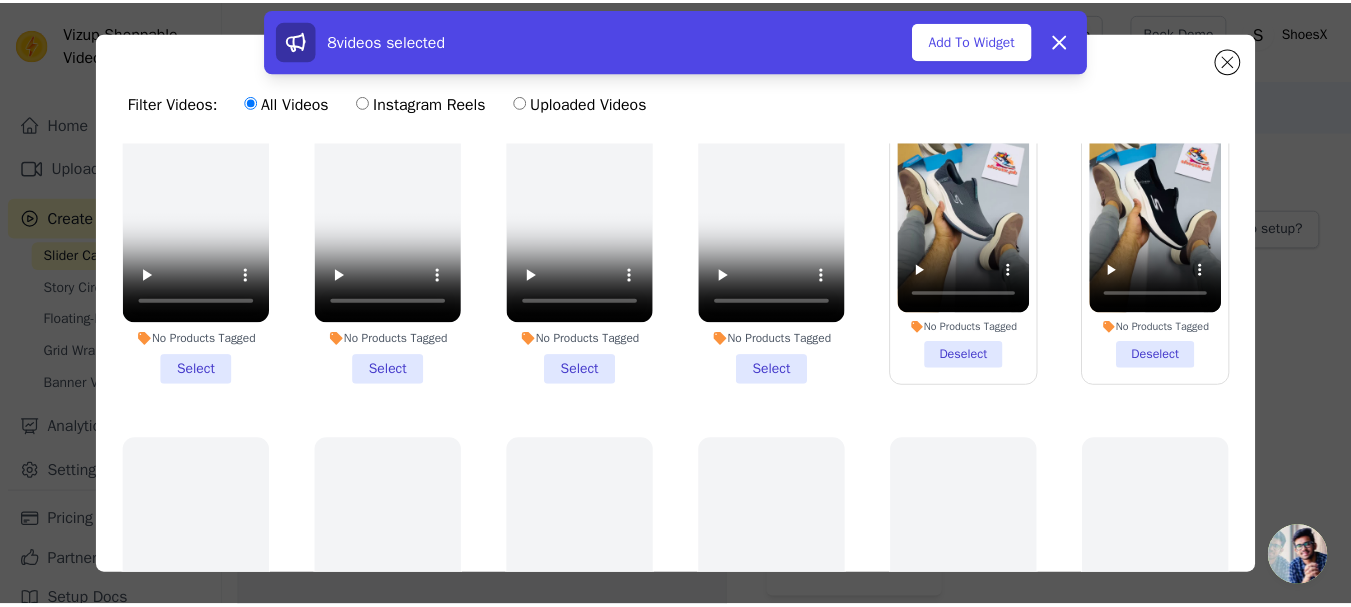 scroll, scrollTop: 1971, scrollLeft: 0, axis: vertical 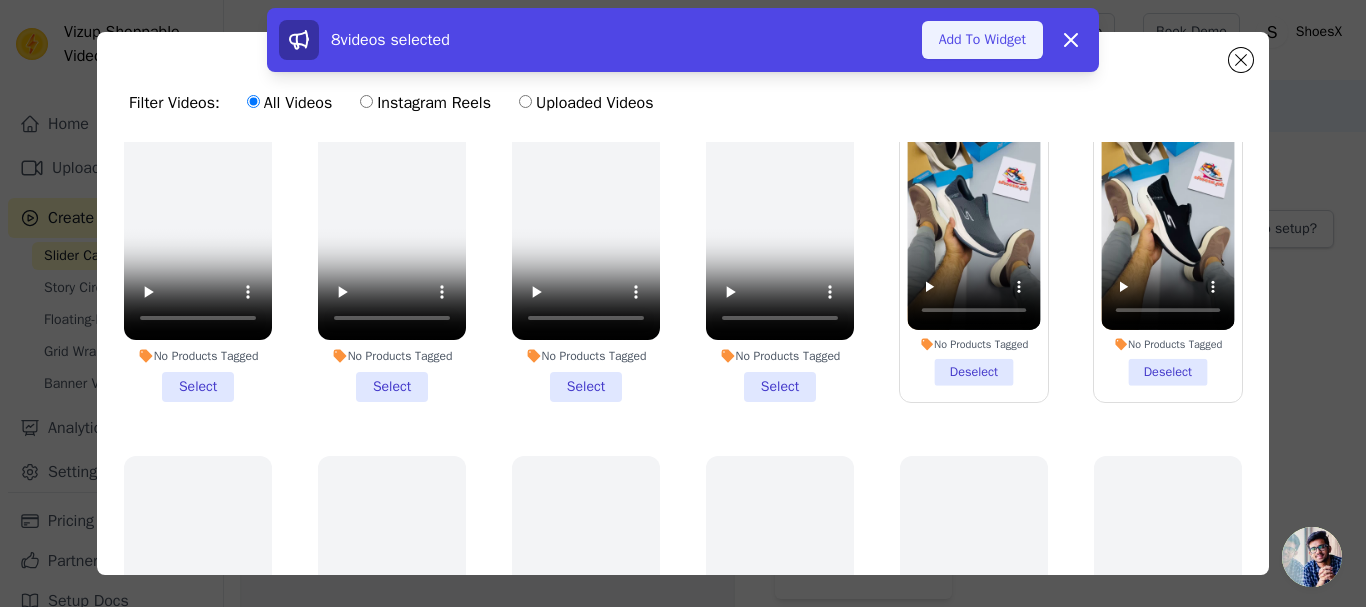 click on "Add To Widget" at bounding box center (982, 40) 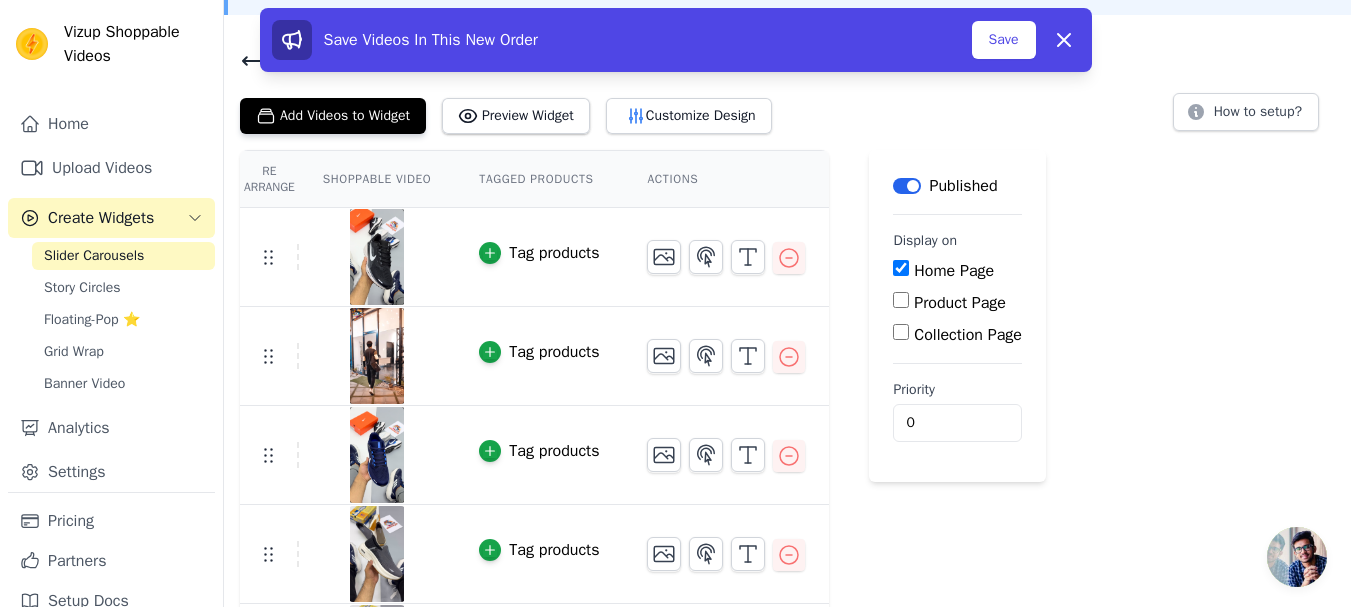 scroll, scrollTop: 119, scrollLeft: 0, axis: vertical 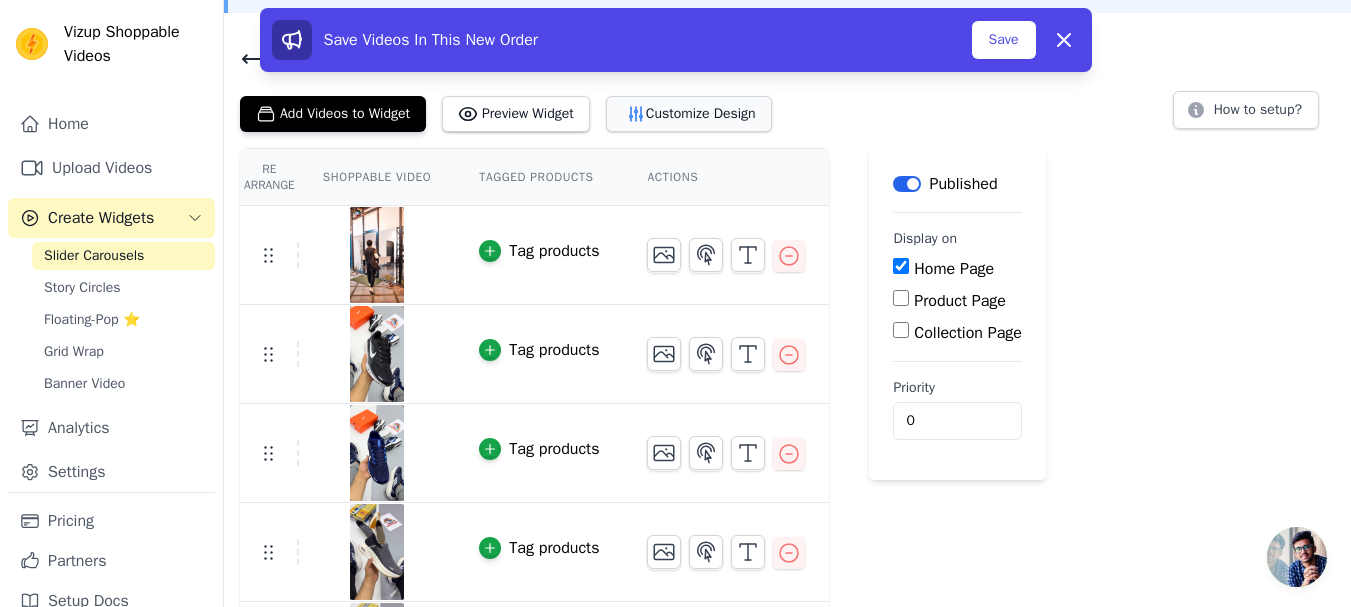 click on "Customize Design" at bounding box center [689, 114] 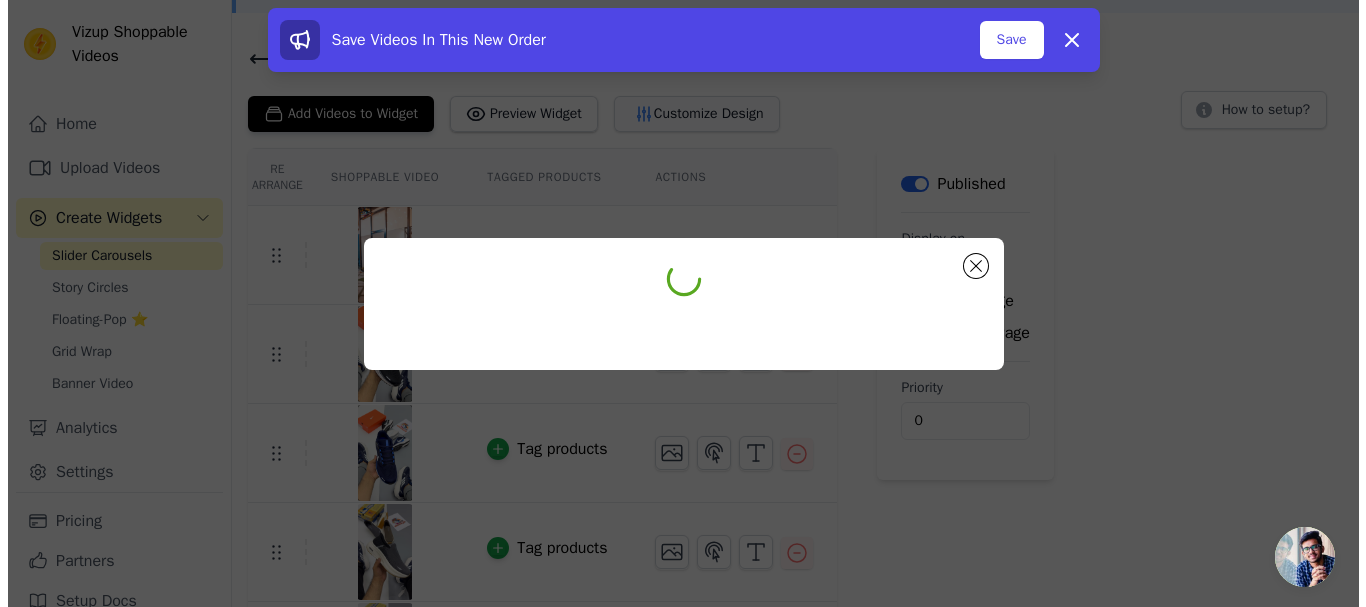 scroll, scrollTop: 0, scrollLeft: 0, axis: both 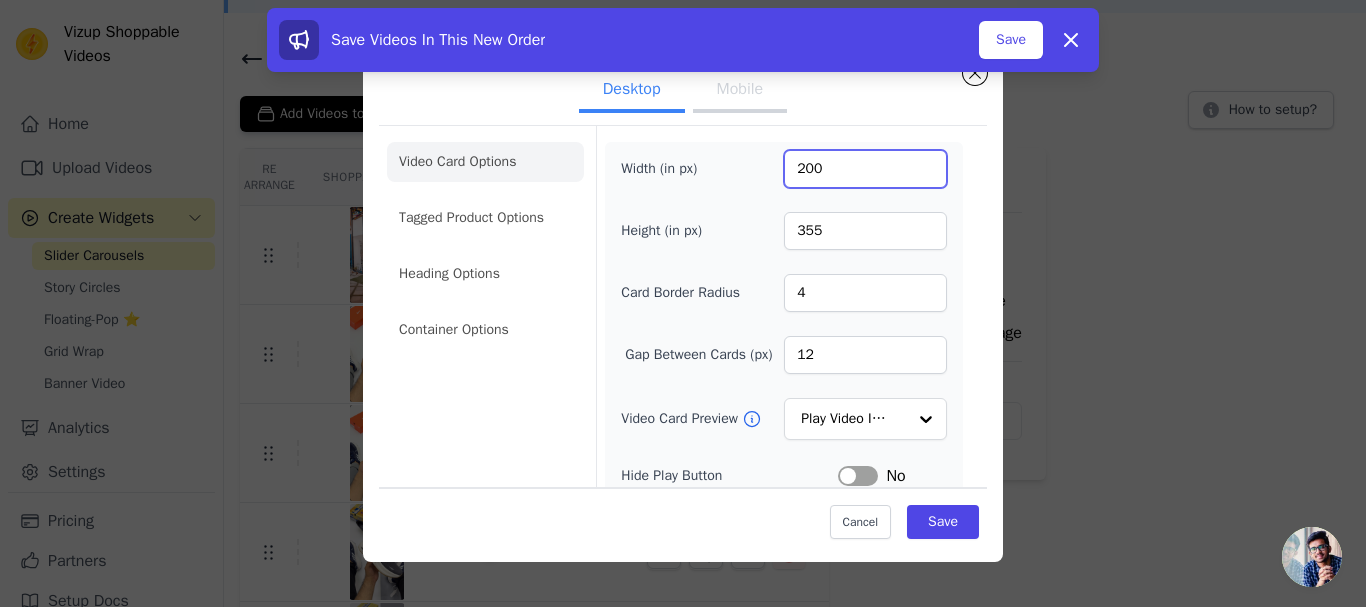 drag, startPoint x: 800, startPoint y: 170, endPoint x: 789, endPoint y: 178, distance: 13.601471 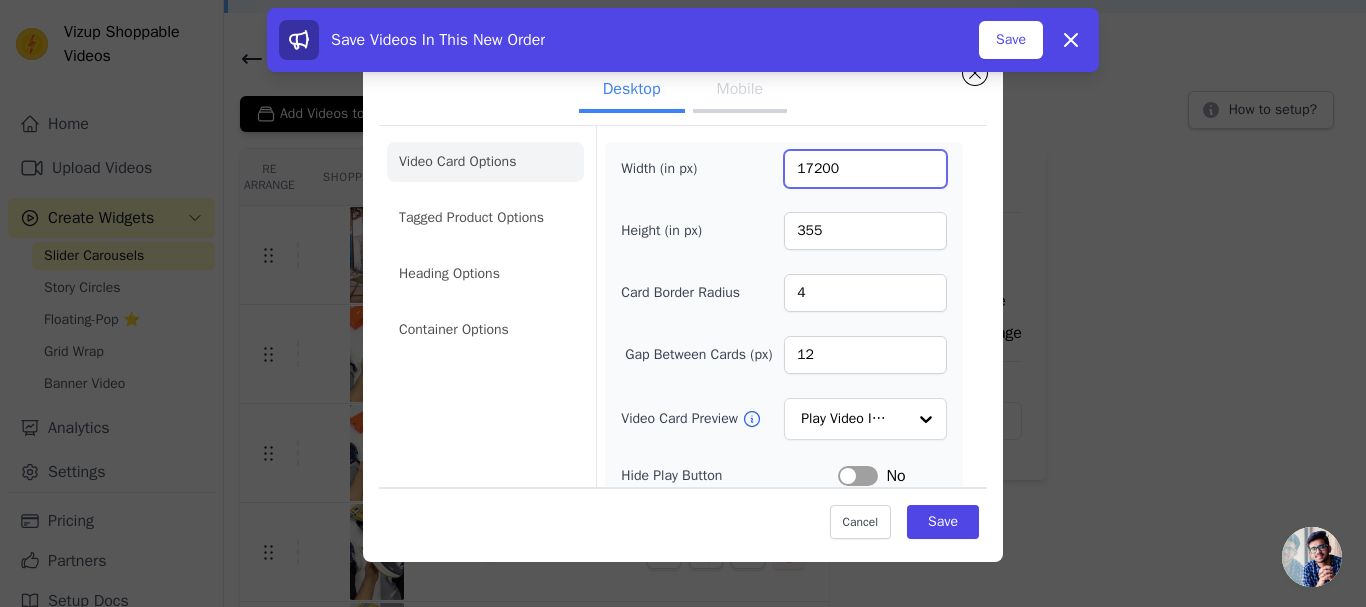 click on "17200" at bounding box center (865, 169) 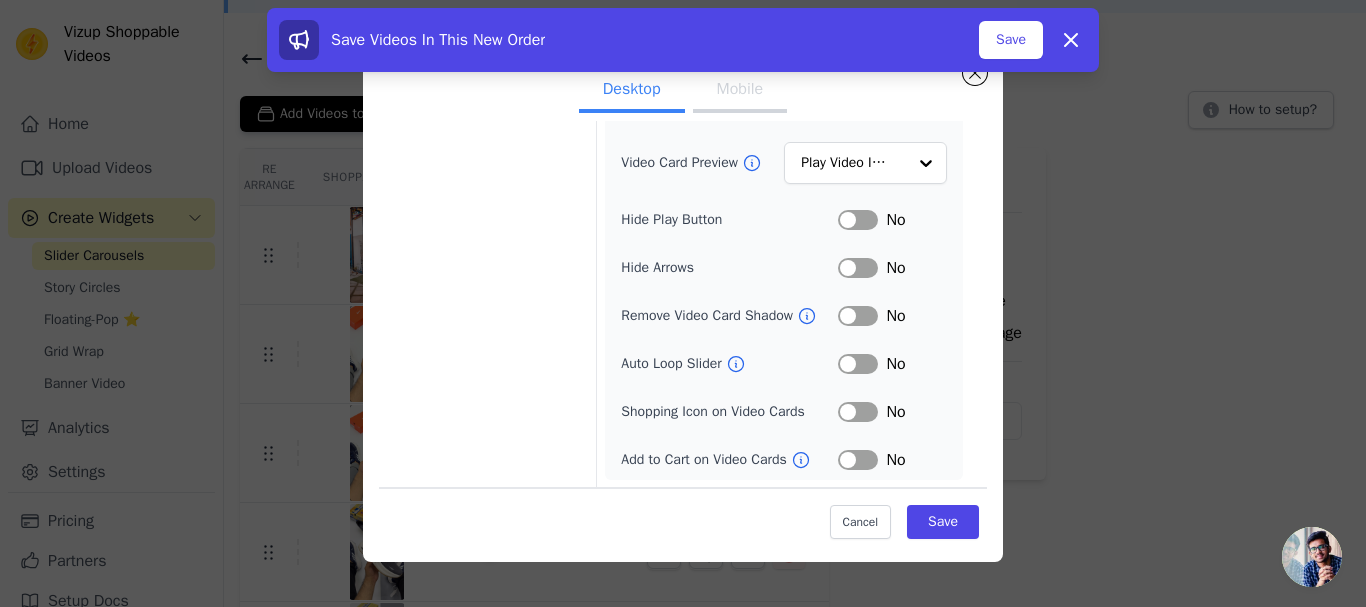 scroll, scrollTop: 257, scrollLeft: 0, axis: vertical 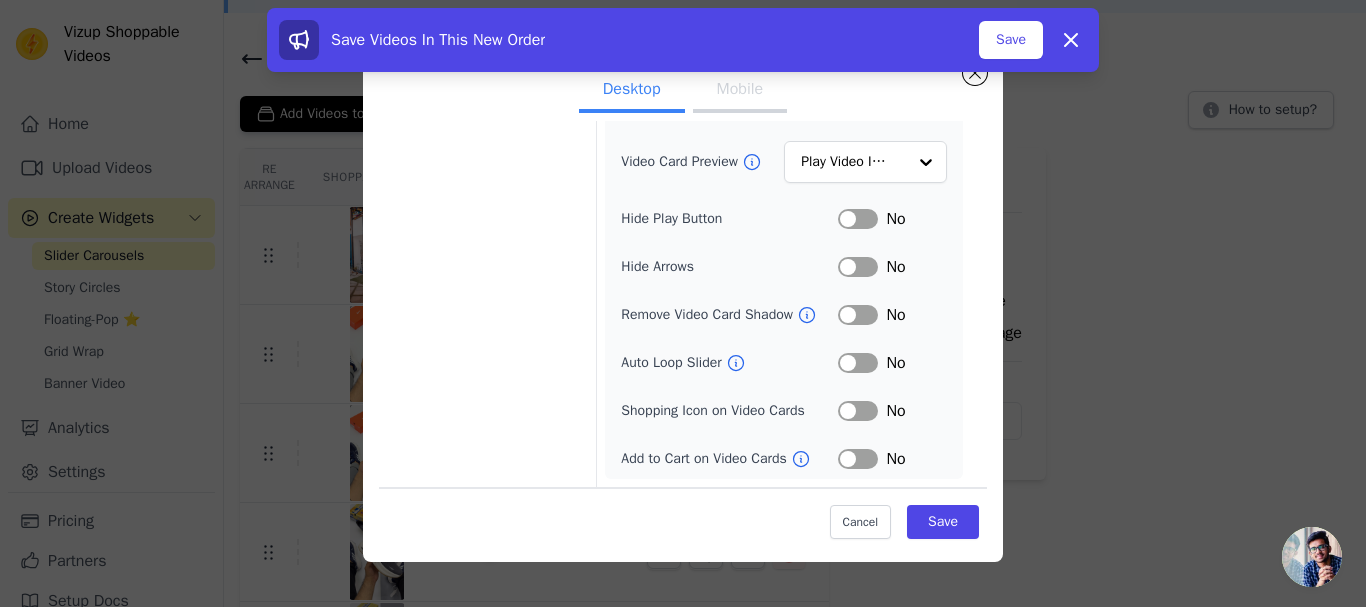 type on "170" 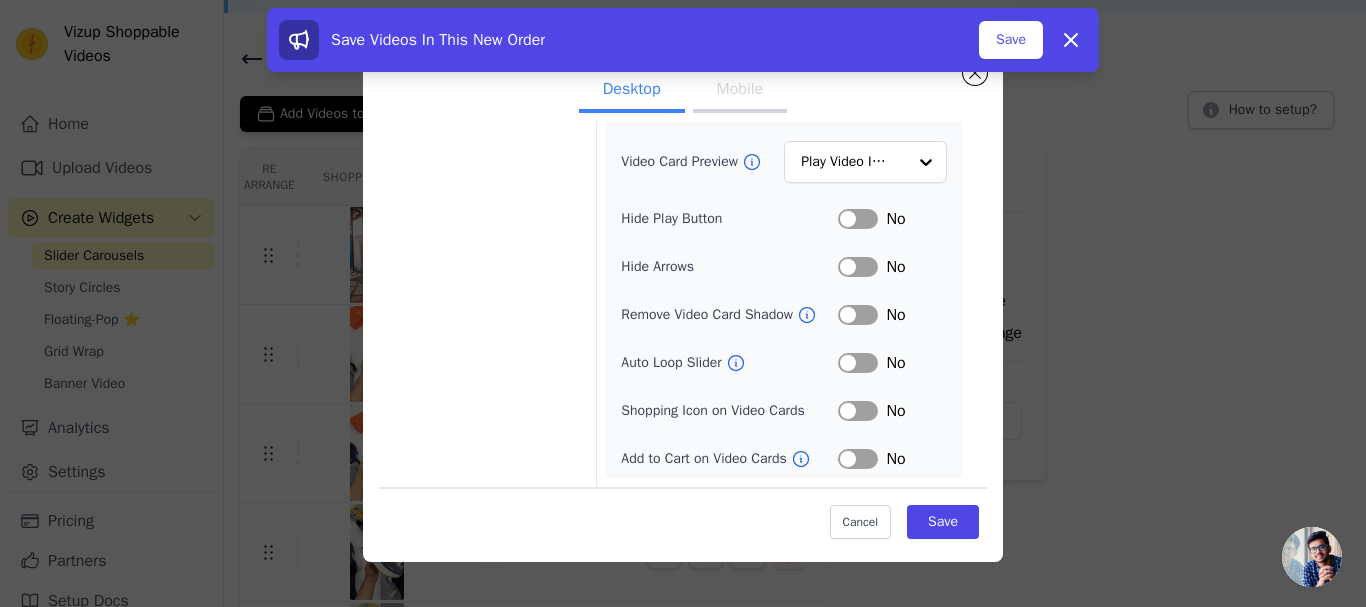 click on "Label" at bounding box center (858, 363) 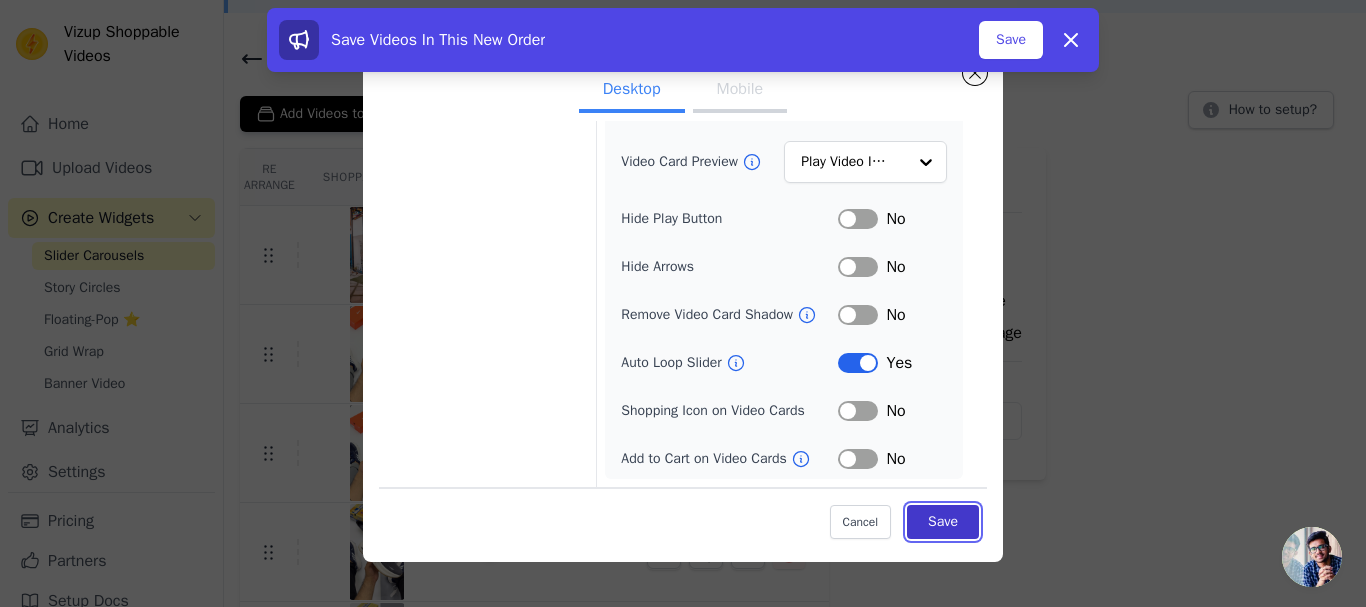 click on "Save" at bounding box center [943, 521] 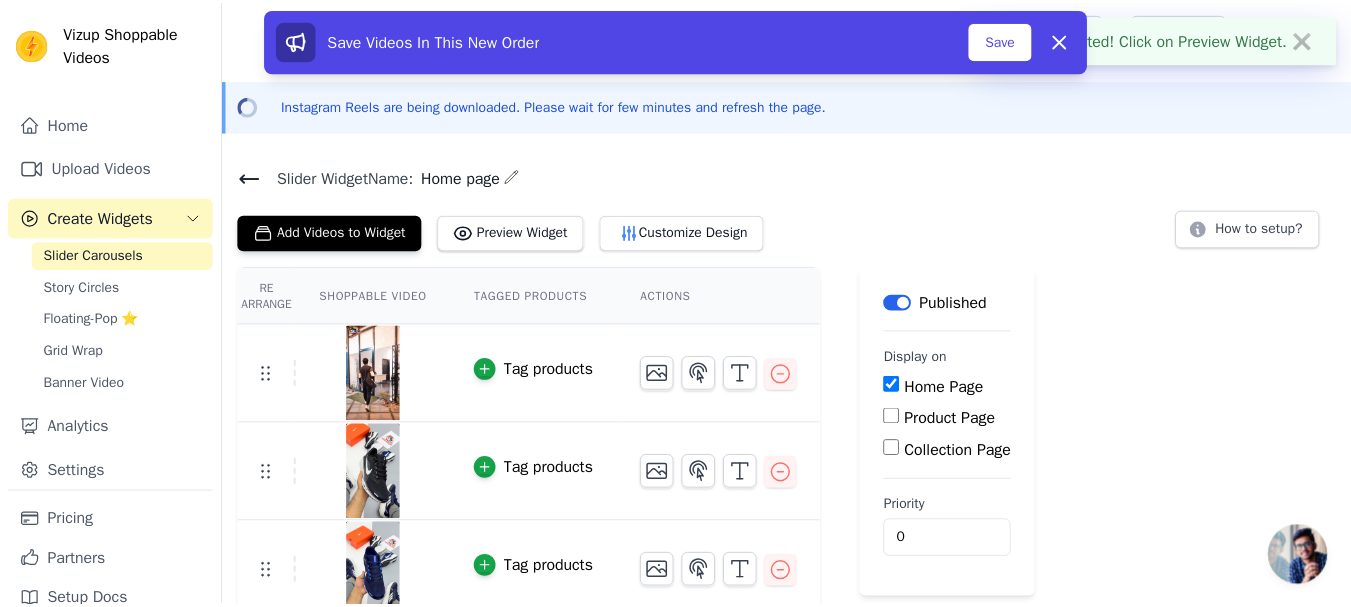 scroll, scrollTop: 119, scrollLeft: 0, axis: vertical 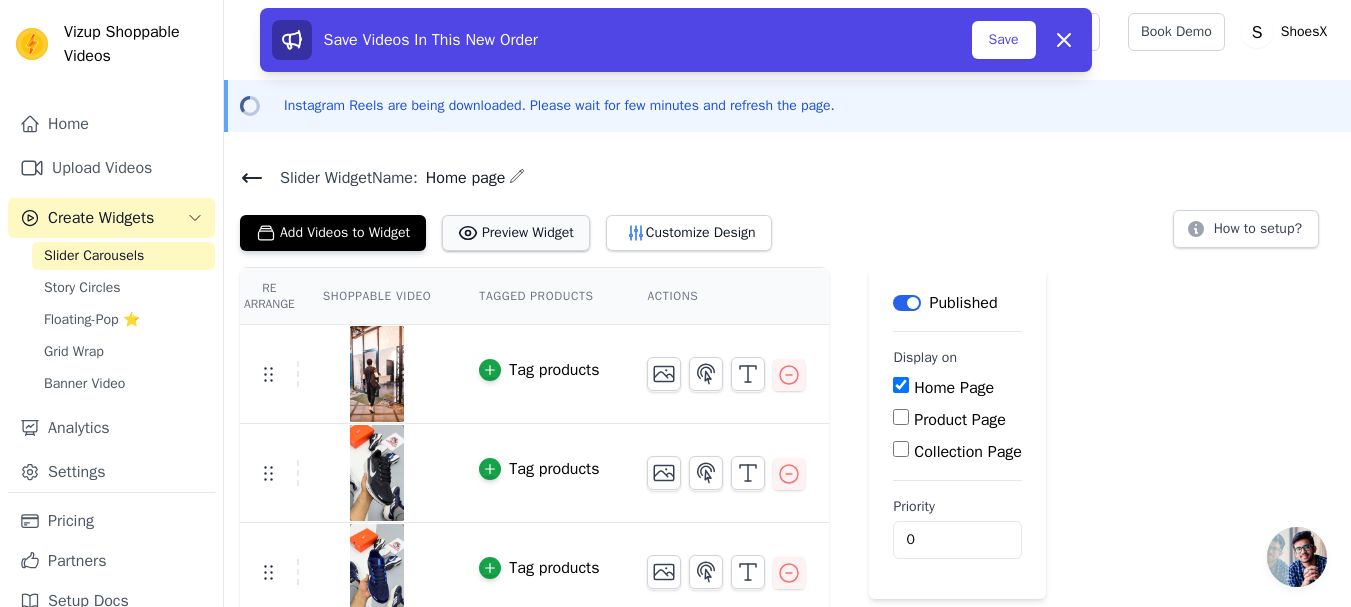 click on "Preview Widget" at bounding box center (516, 233) 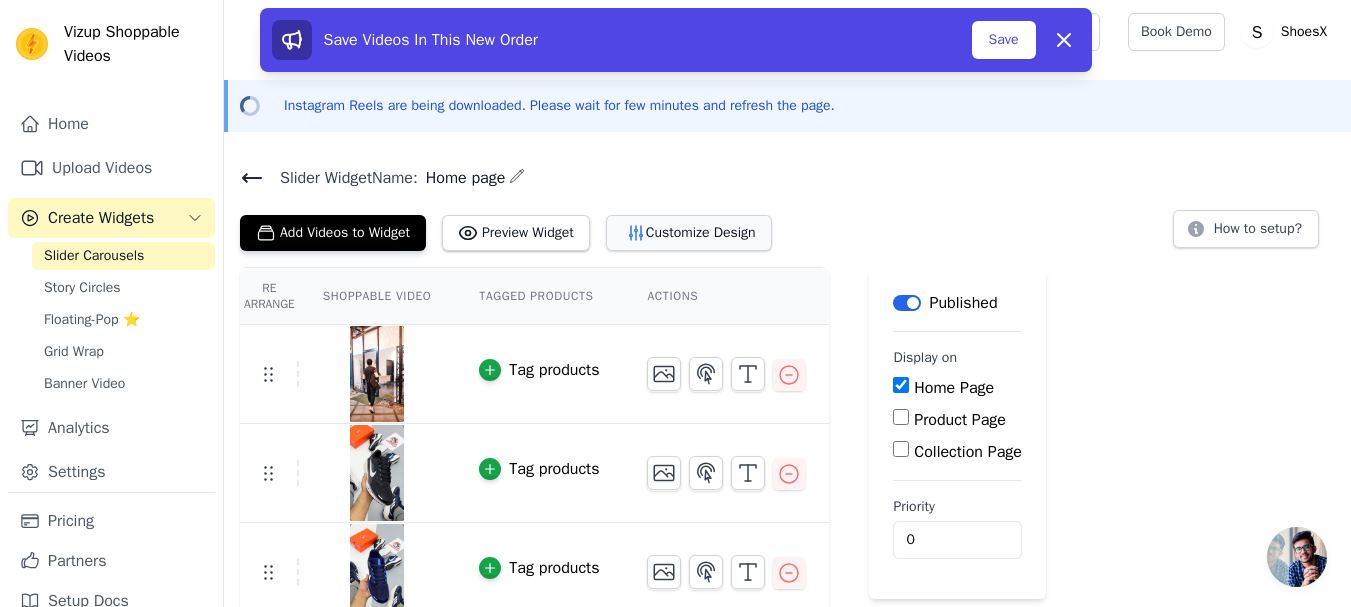 click on "Customize Design" at bounding box center [689, 233] 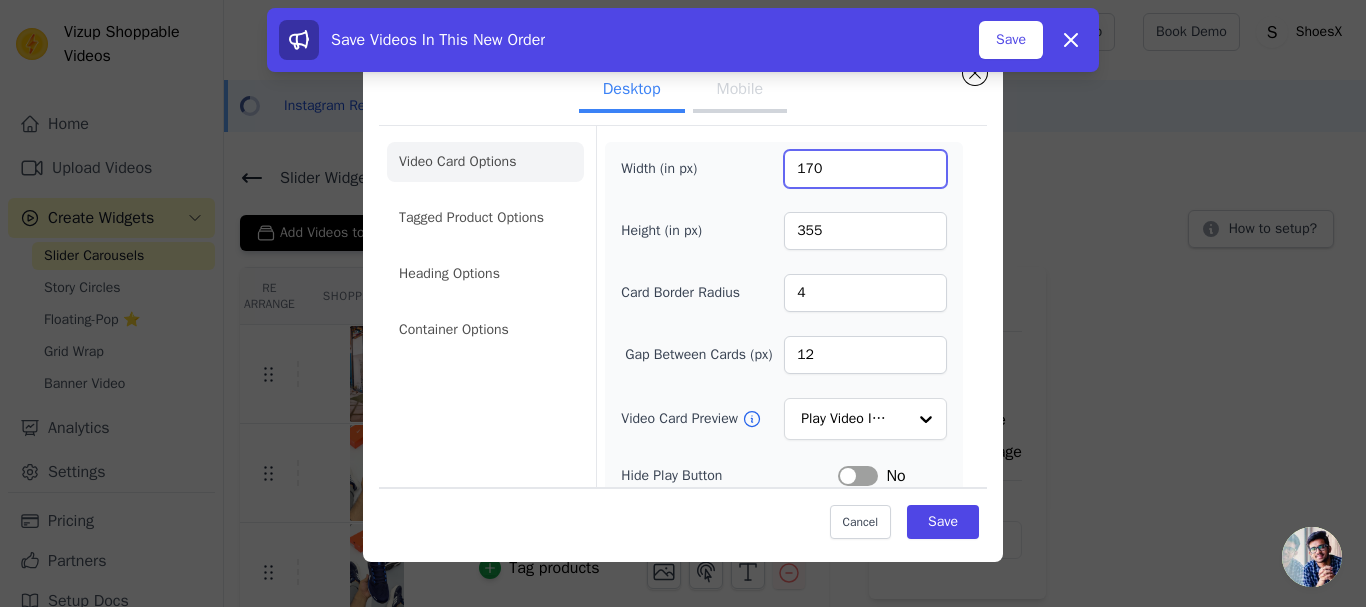 click on "170" at bounding box center [865, 169] 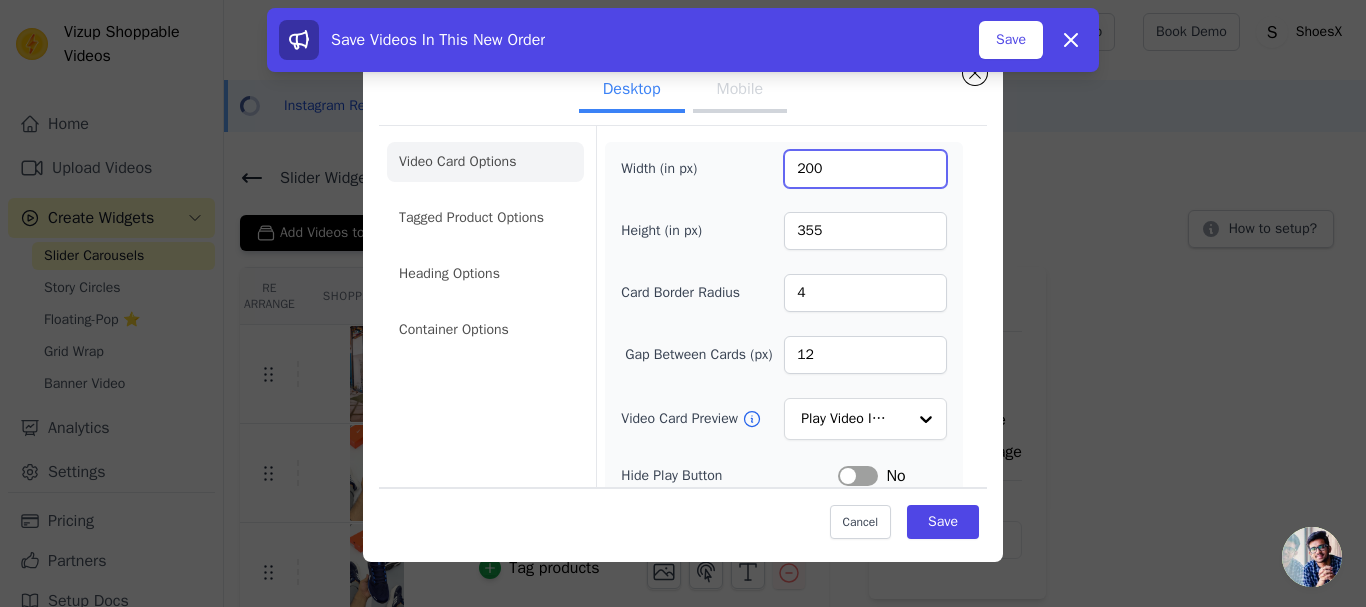 type on "200" 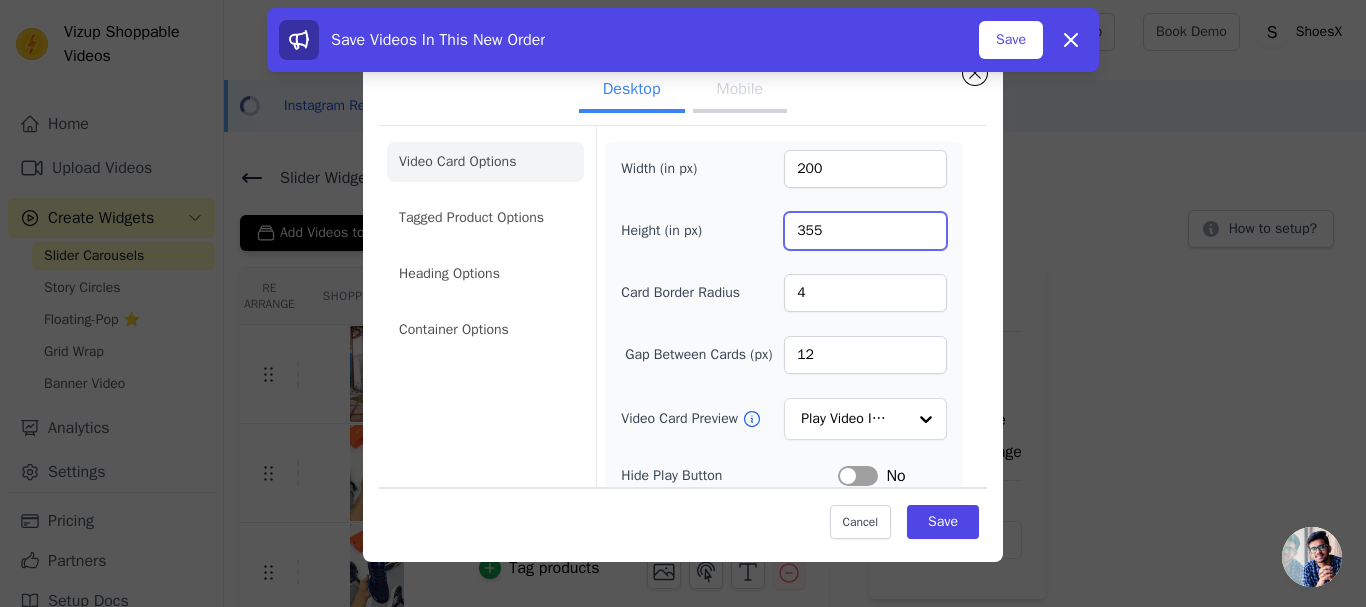 drag, startPoint x: 813, startPoint y: 225, endPoint x: 797, endPoint y: 224, distance: 16.03122 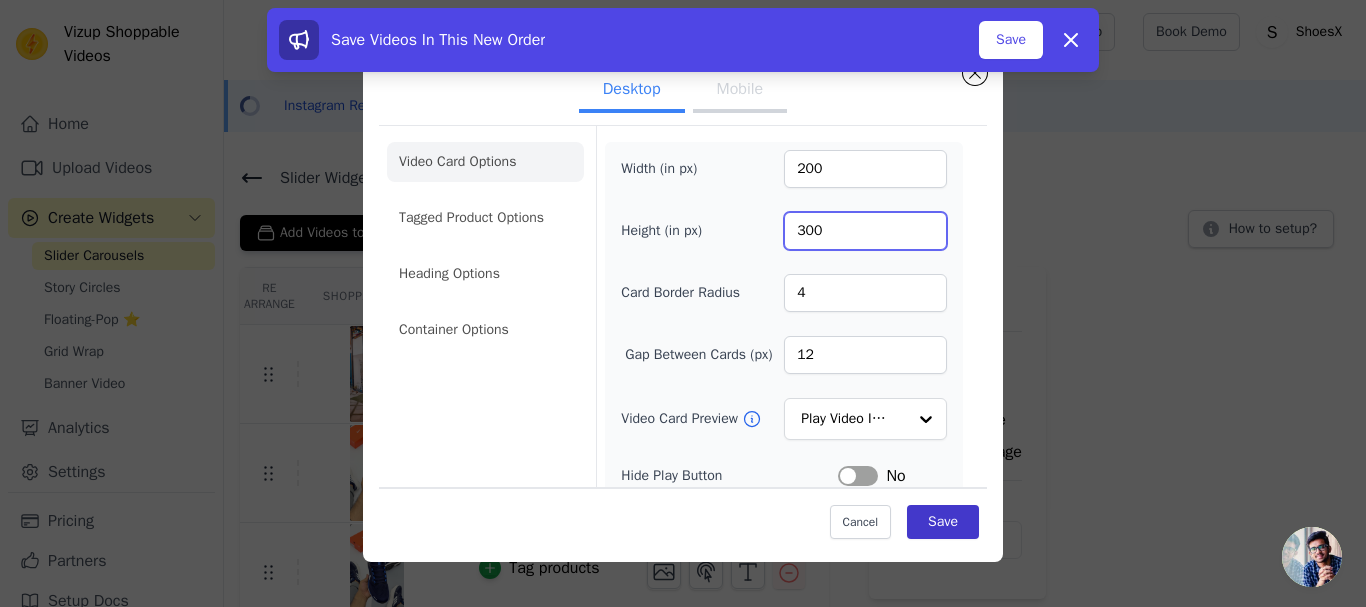 type on "300" 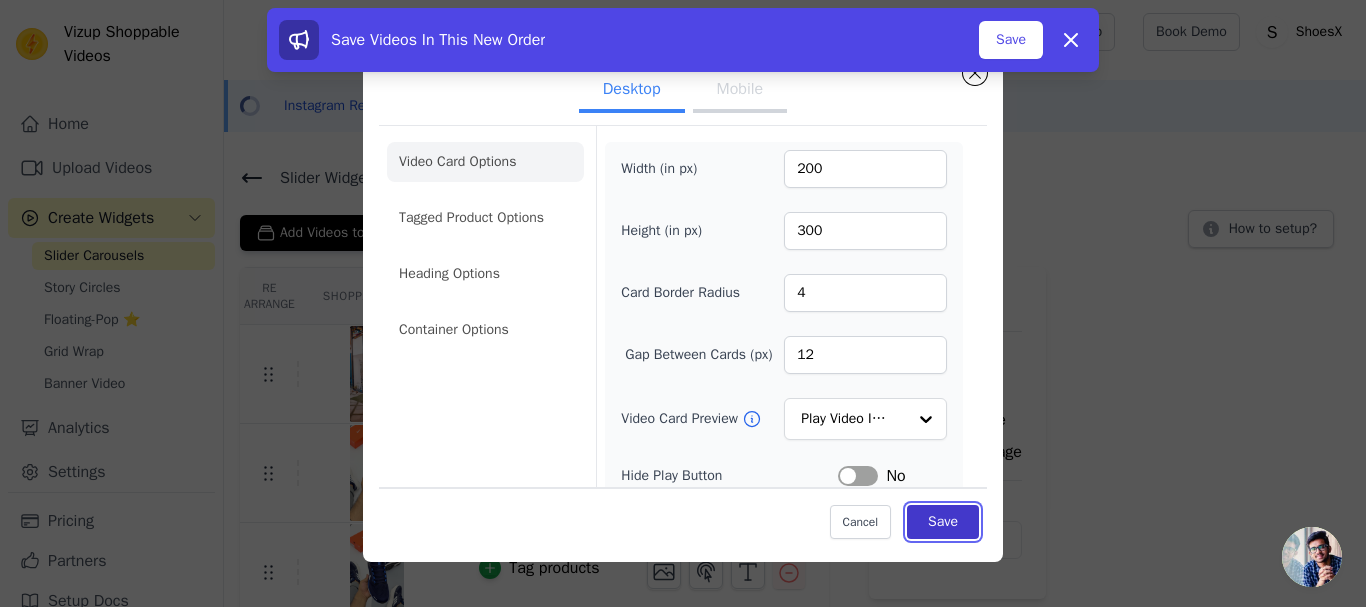 click on "Save" at bounding box center [943, 521] 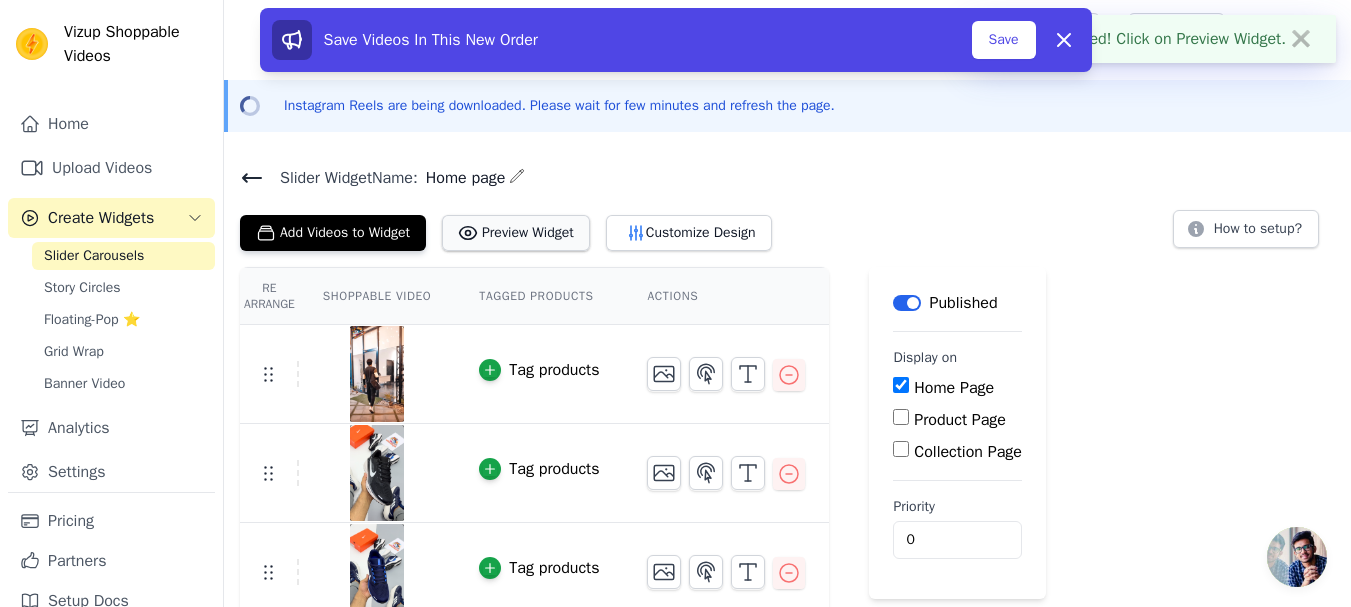 click on "Preview Widget" at bounding box center [516, 233] 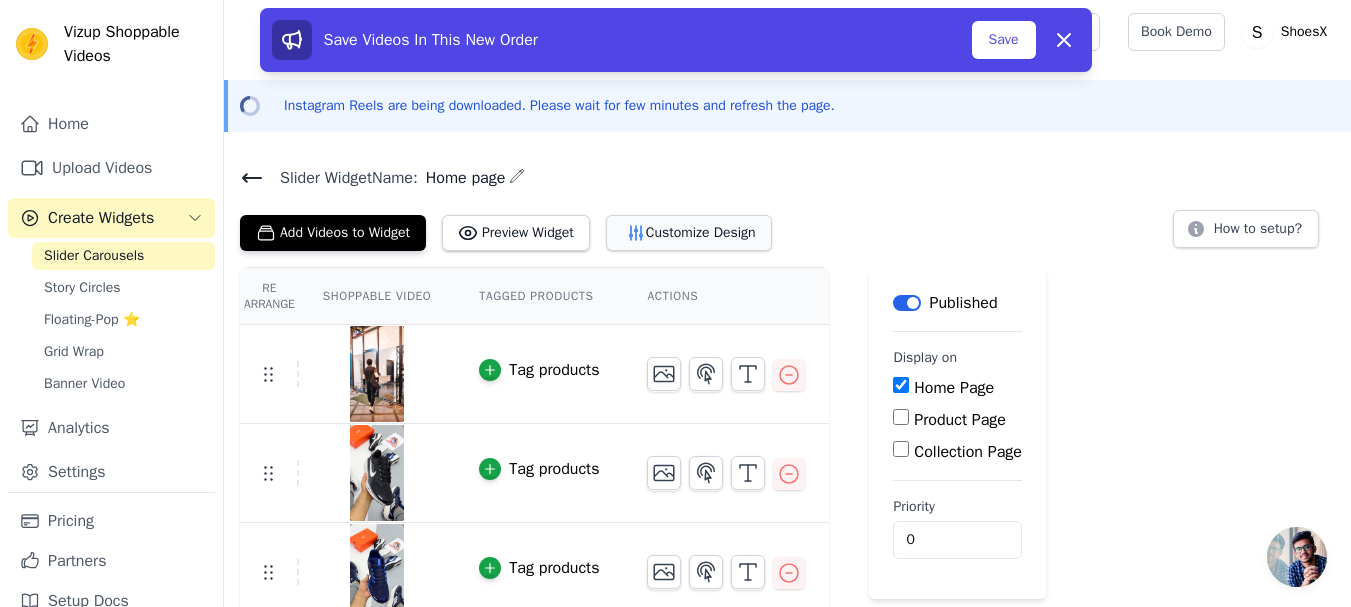 click on "Customize Design" at bounding box center [689, 233] 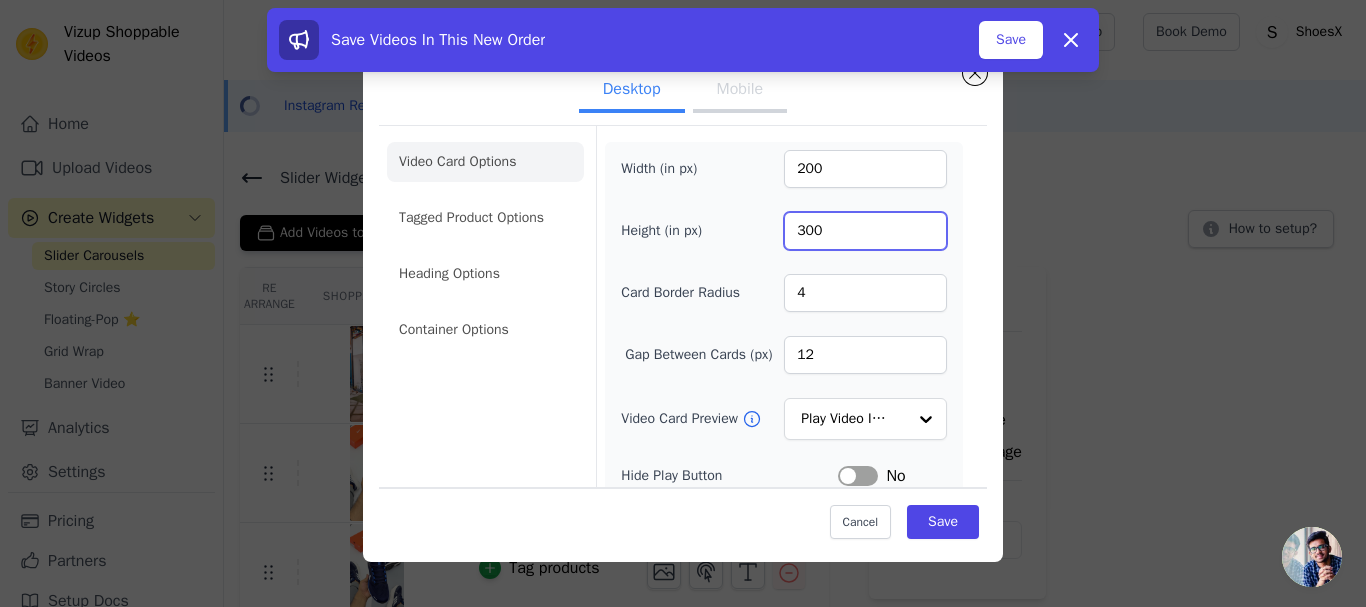 click on "300" at bounding box center [865, 231] 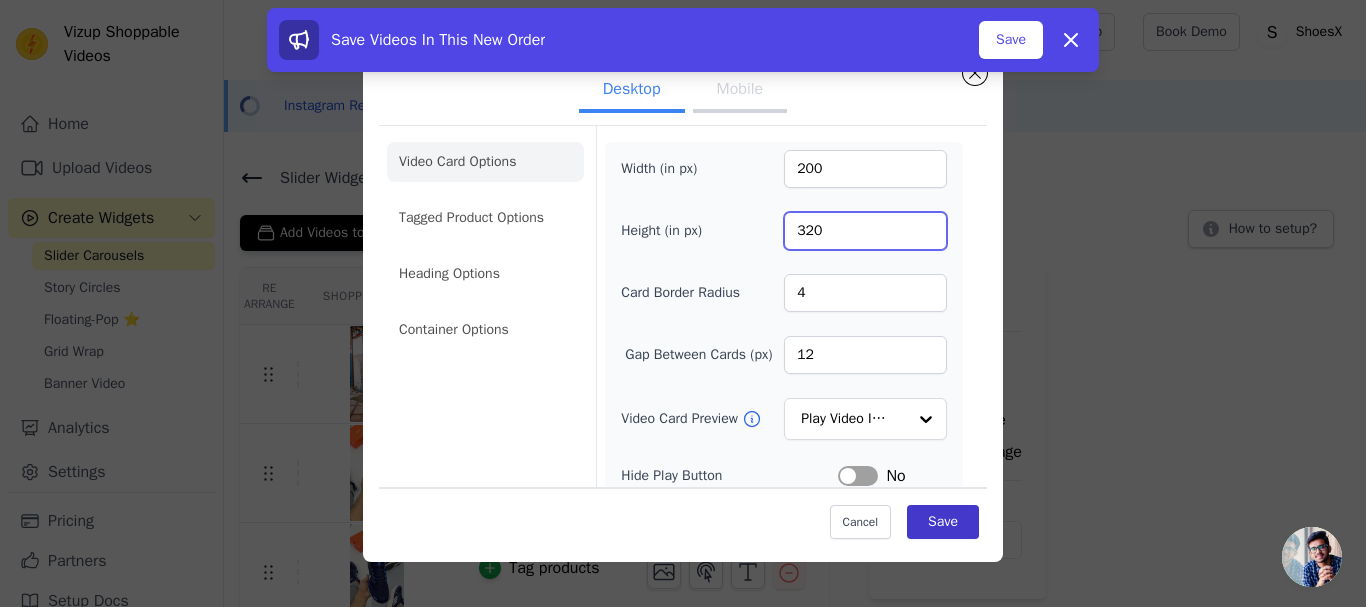 type on "320" 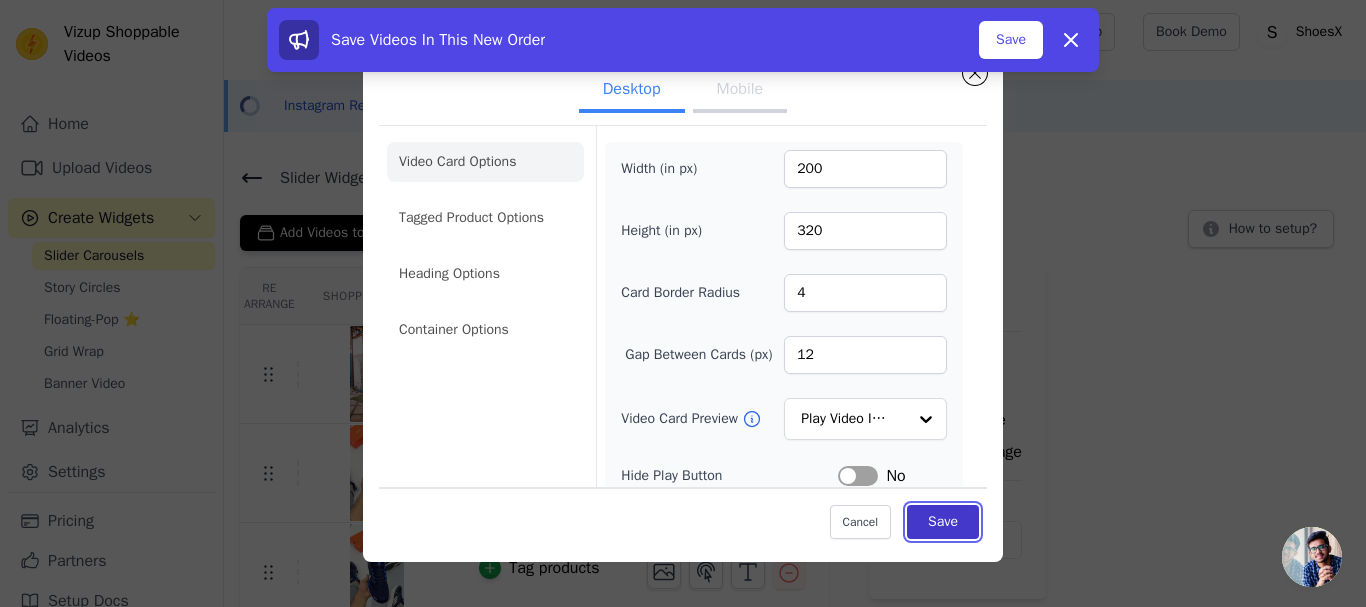 click on "Save" at bounding box center [943, 521] 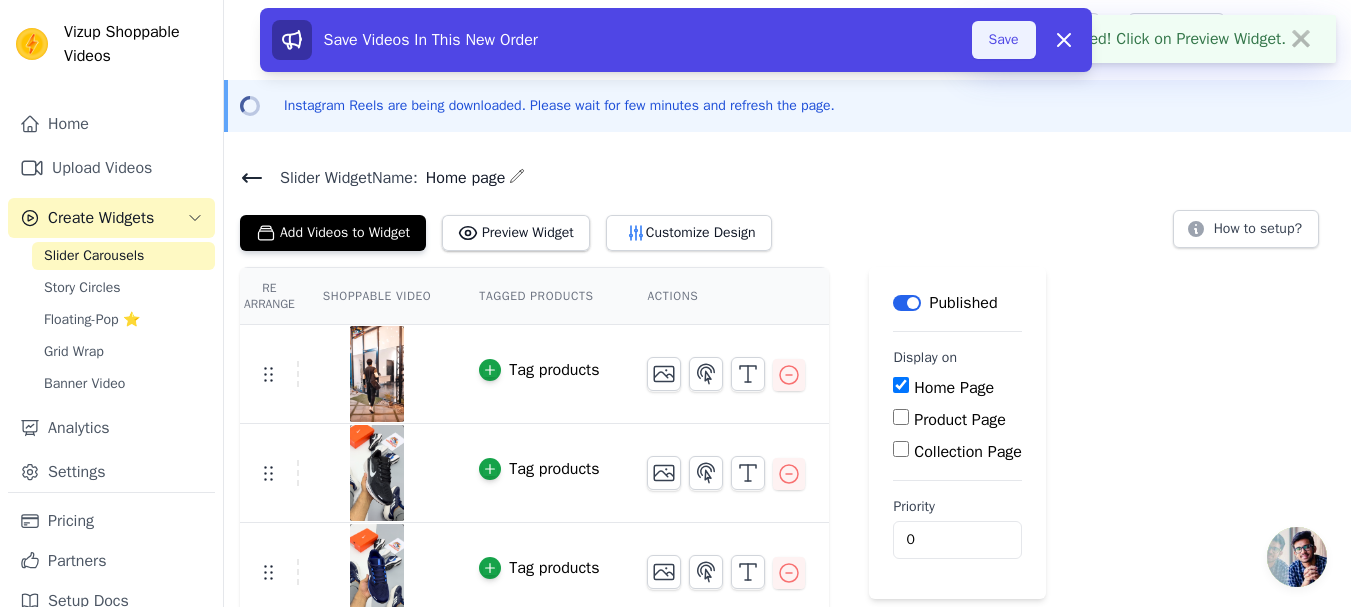 click on "Save" at bounding box center (1004, 40) 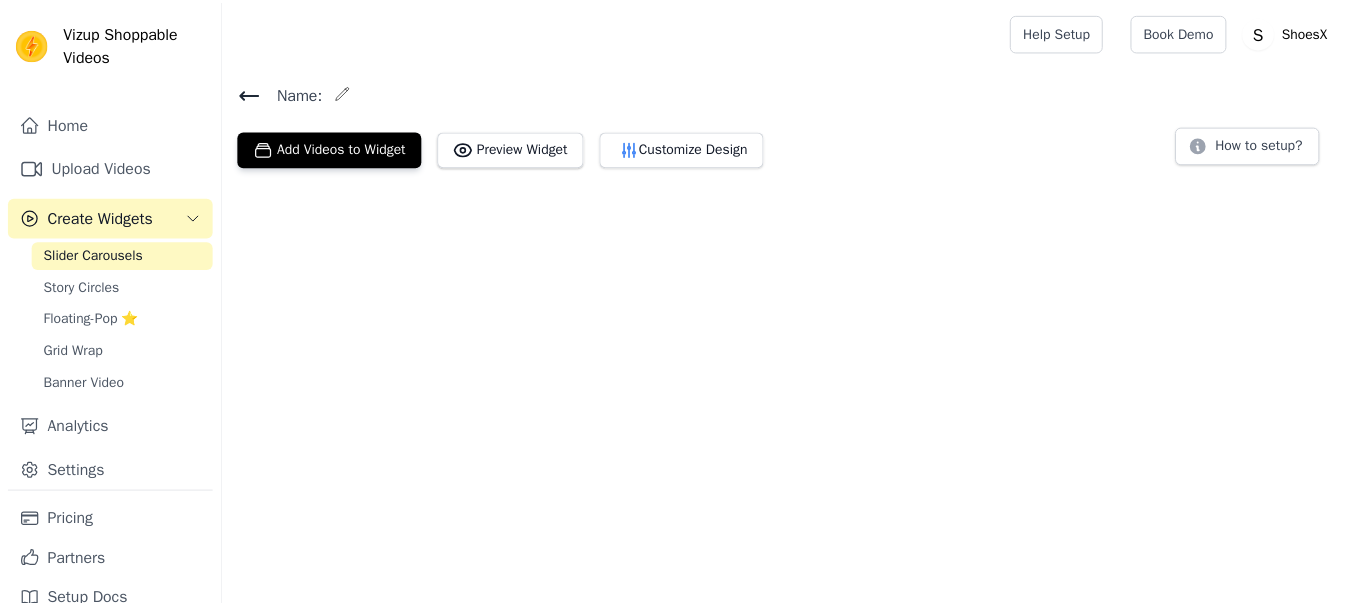 scroll, scrollTop: 0, scrollLeft: 0, axis: both 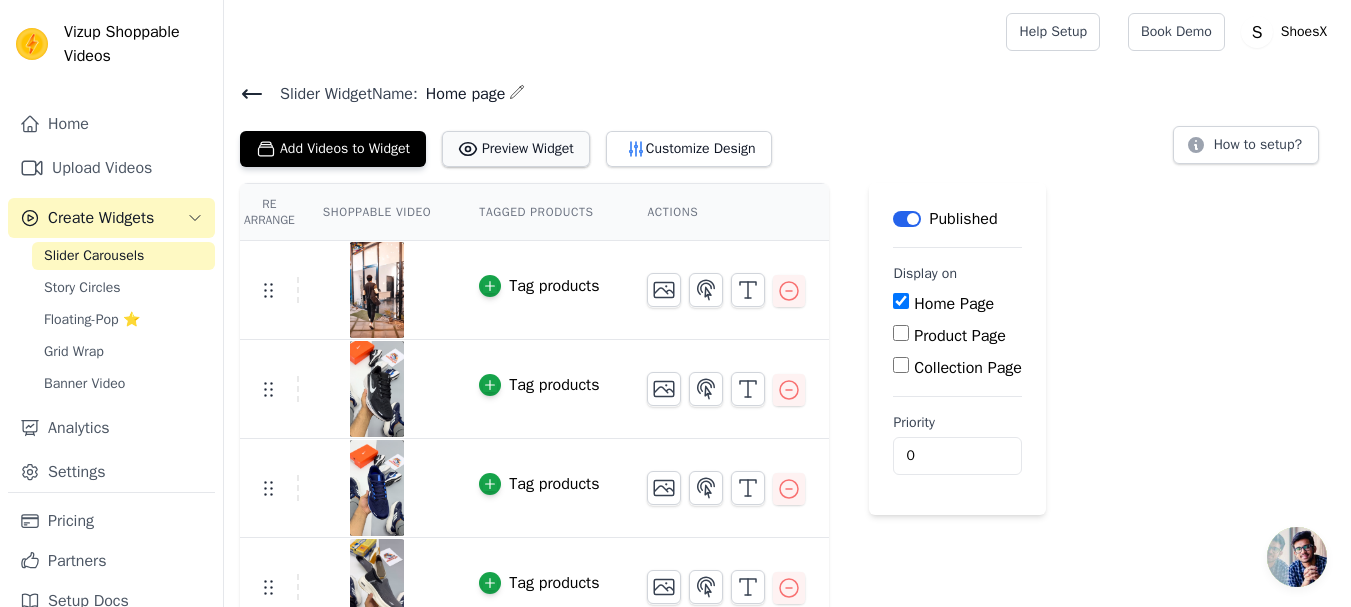 click on "Preview Widget" at bounding box center [516, 149] 